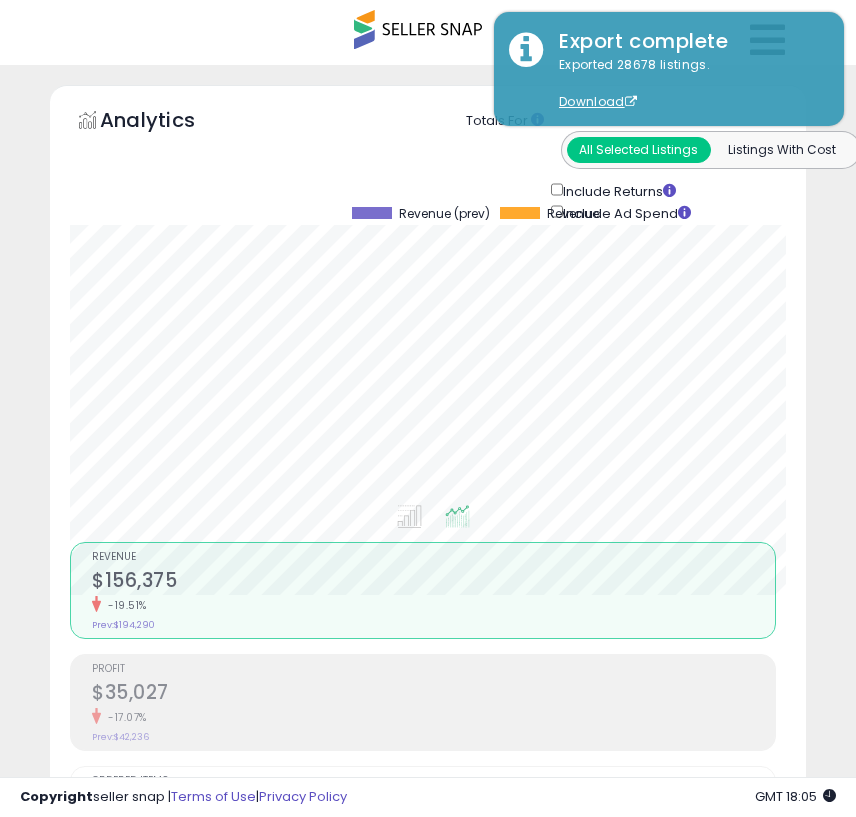 scroll, scrollTop: 1500, scrollLeft: 0, axis: vertical 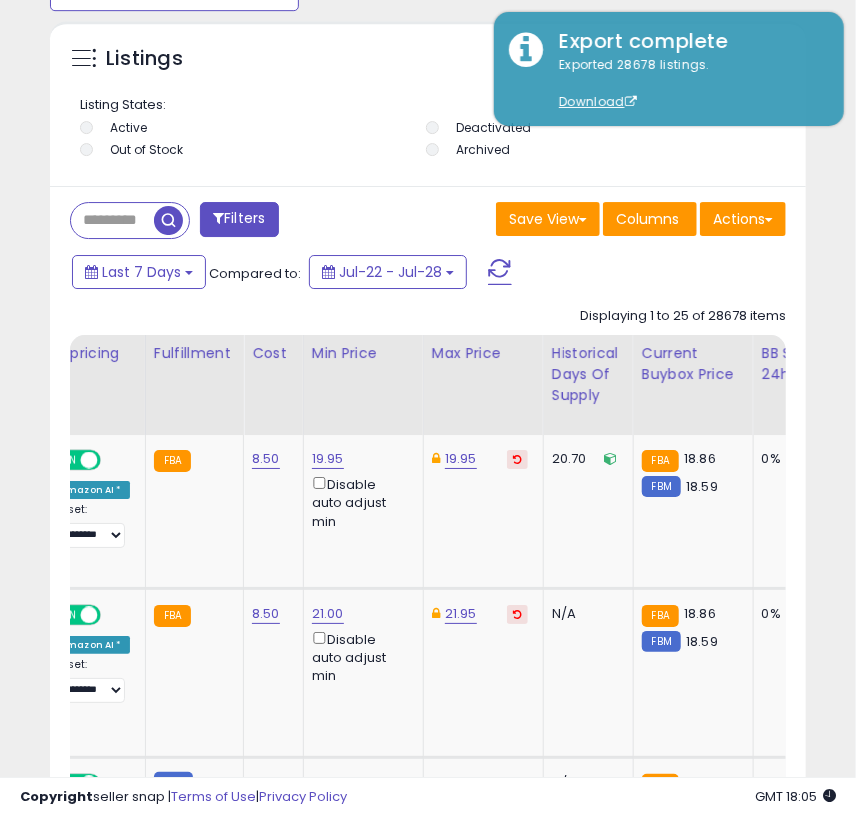 click at bounding box center (112, 220) 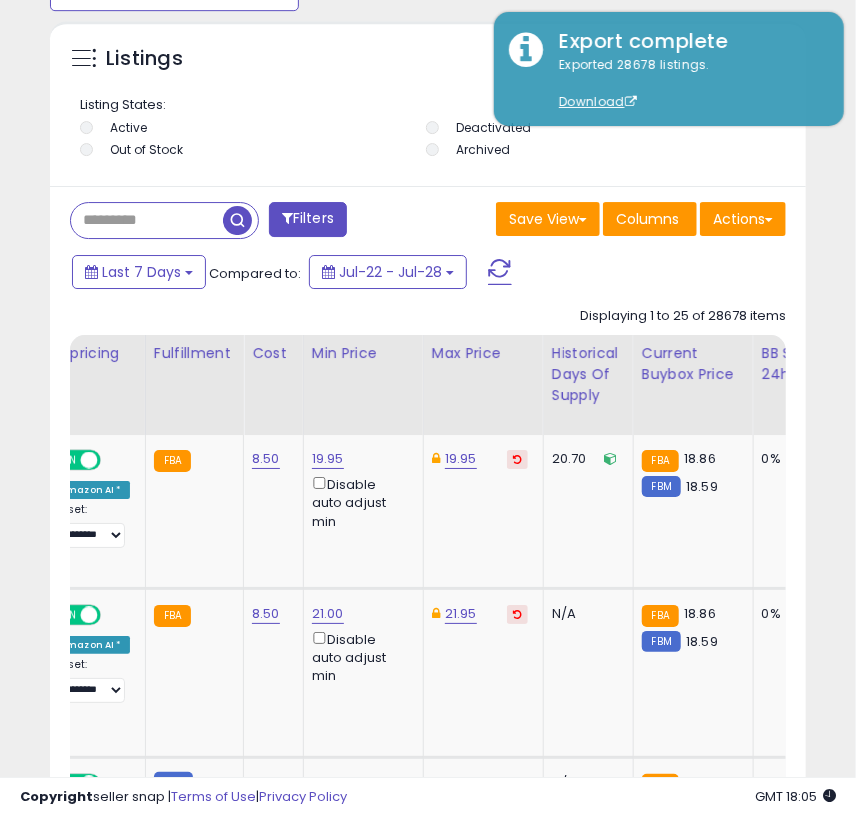 paste on "**********" 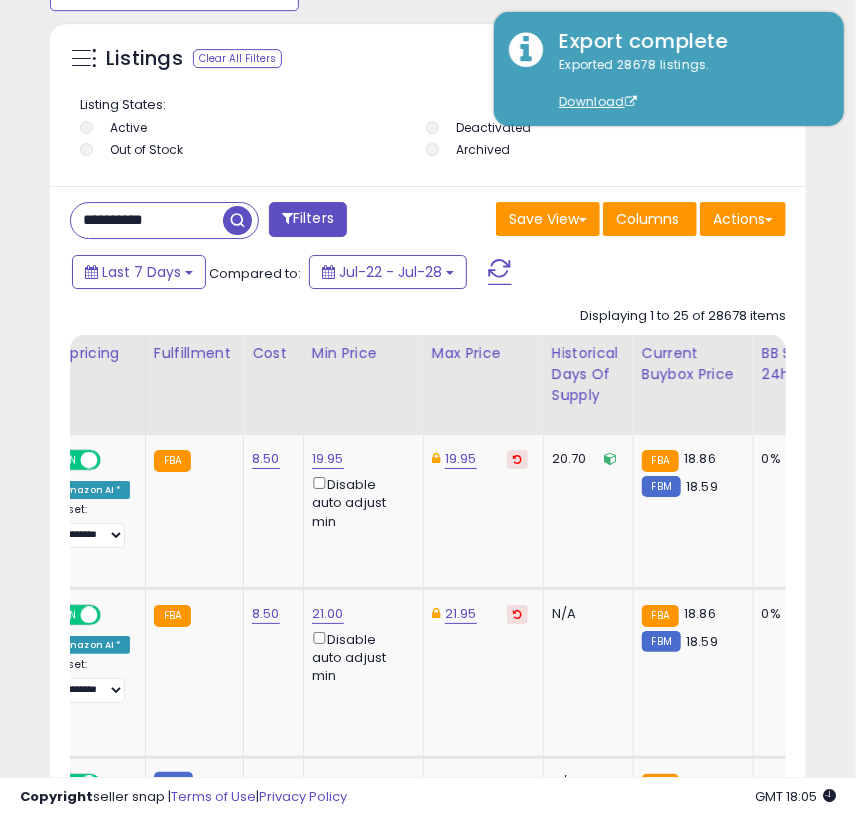 type on "**********" 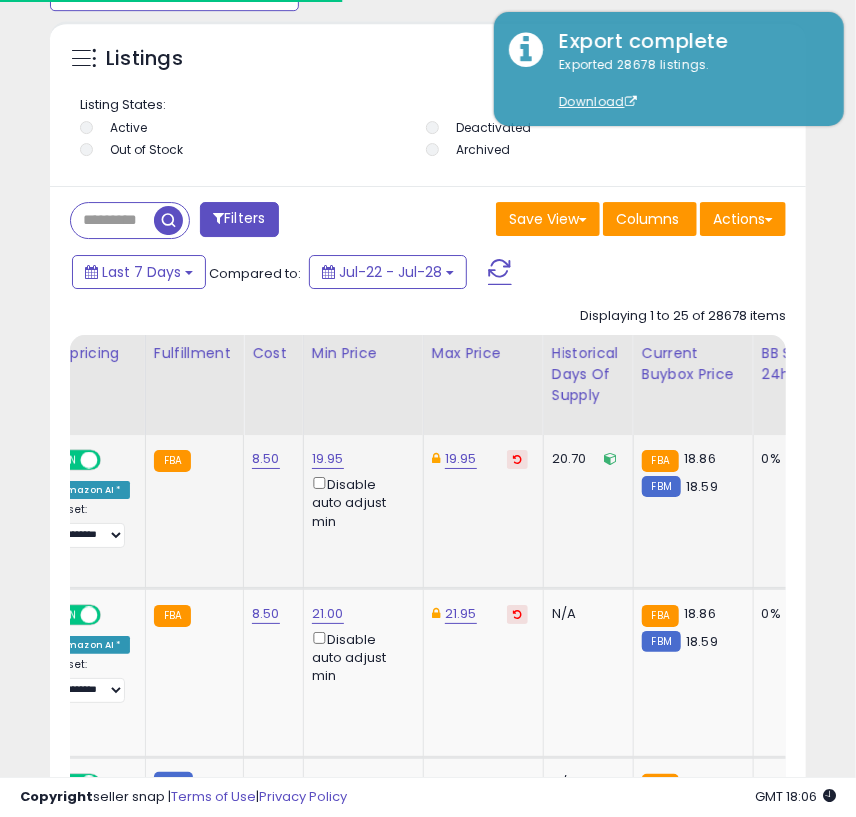 scroll, scrollTop: 1811, scrollLeft: 0, axis: vertical 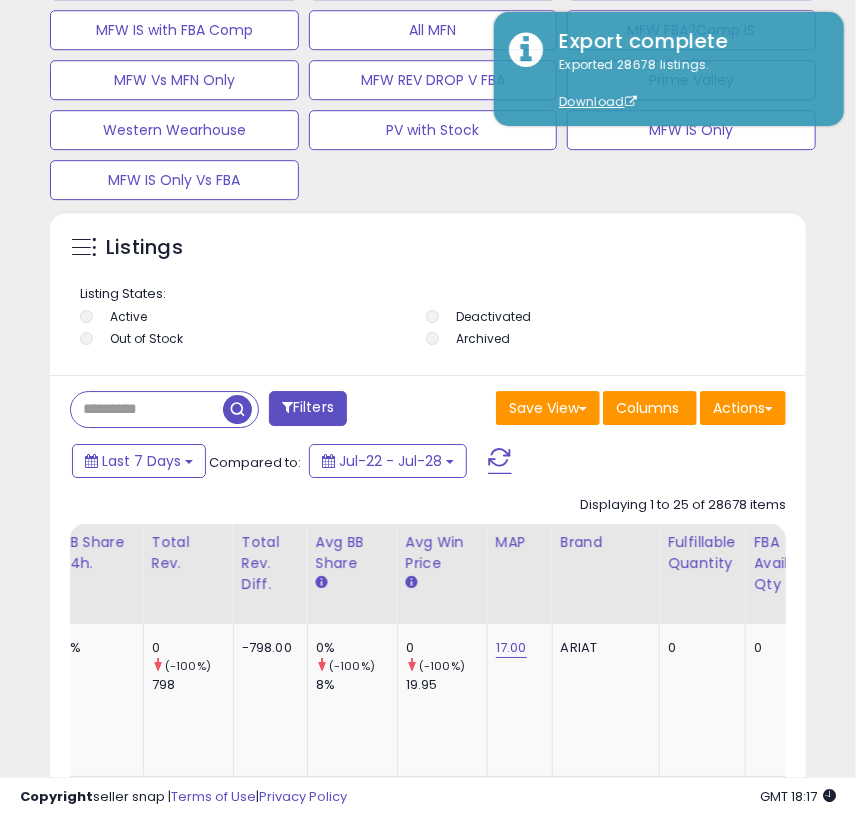 click at bounding box center (147, 409) 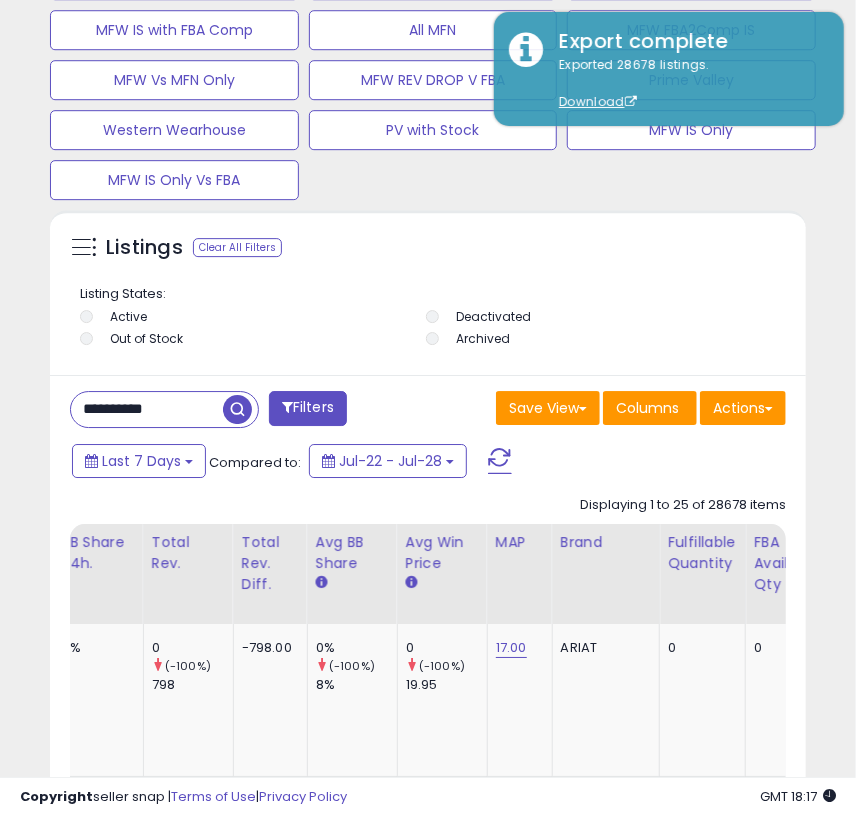 type on "**********" 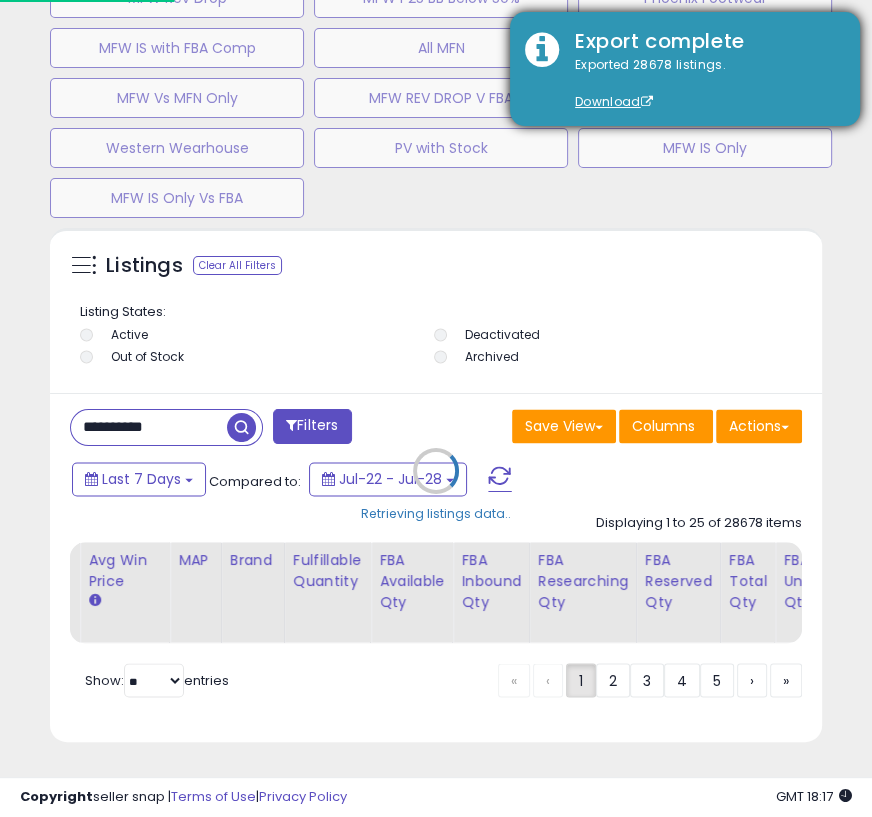 scroll, scrollTop: 999610, scrollLeft: 999238, axis: both 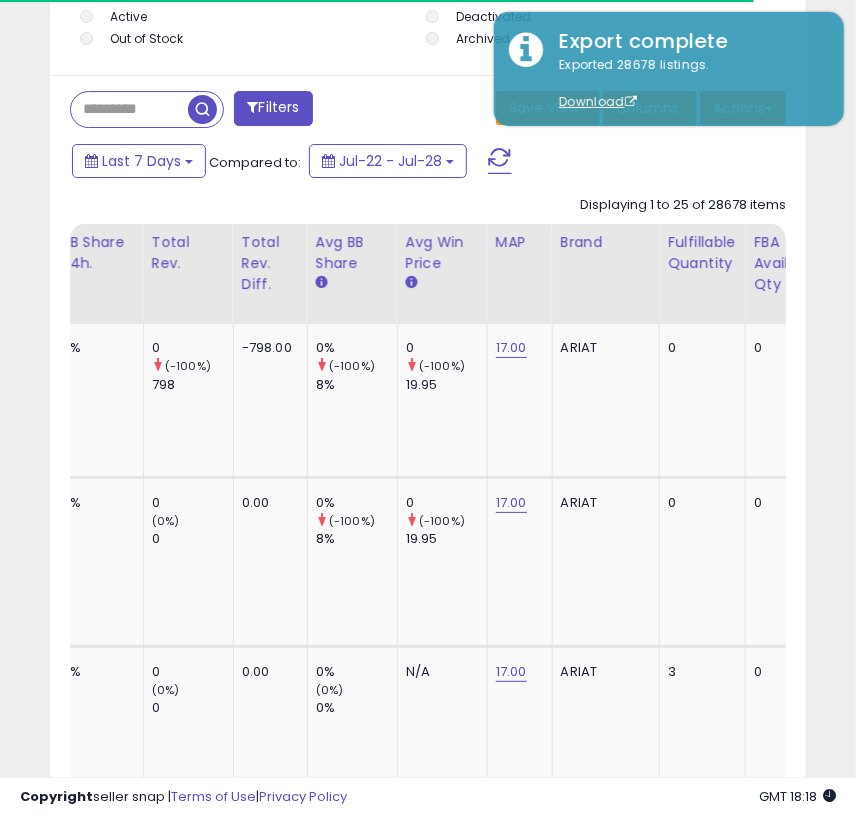 click at bounding box center (129, 109) 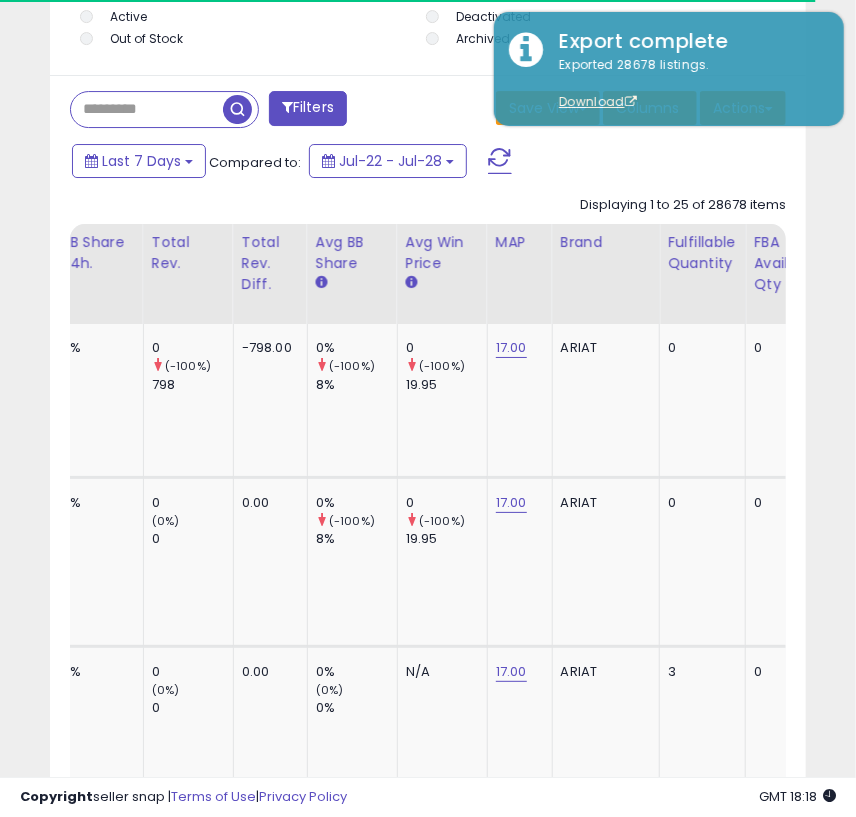 paste on "**********" 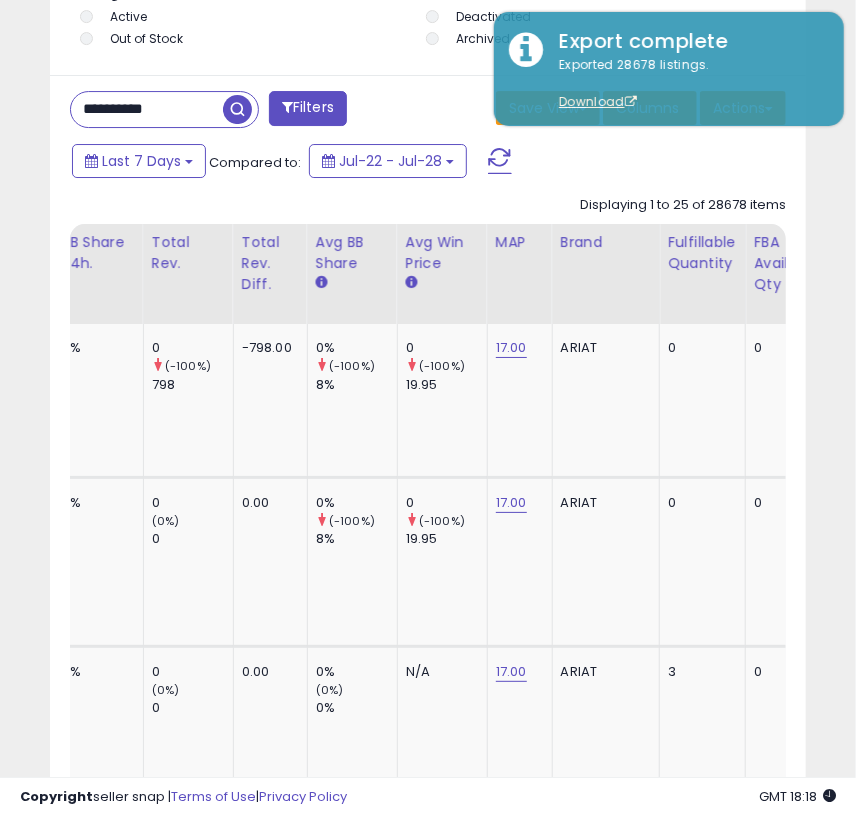 scroll, scrollTop: 999610, scrollLeft: 999253, axis: both 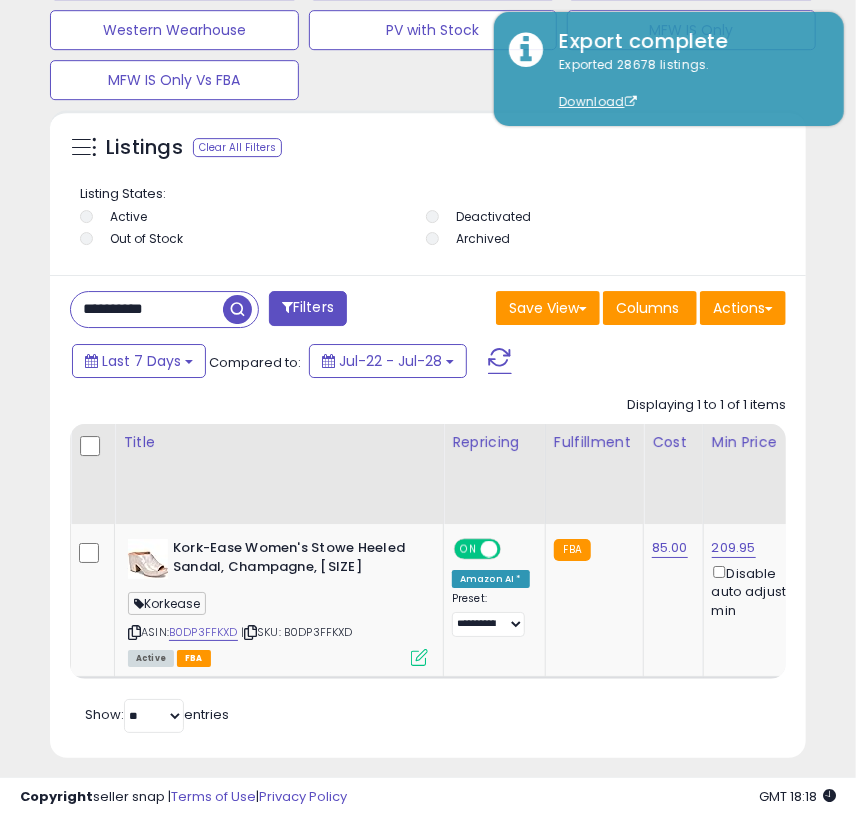 click on "**********" at bounding box center (147, 309) 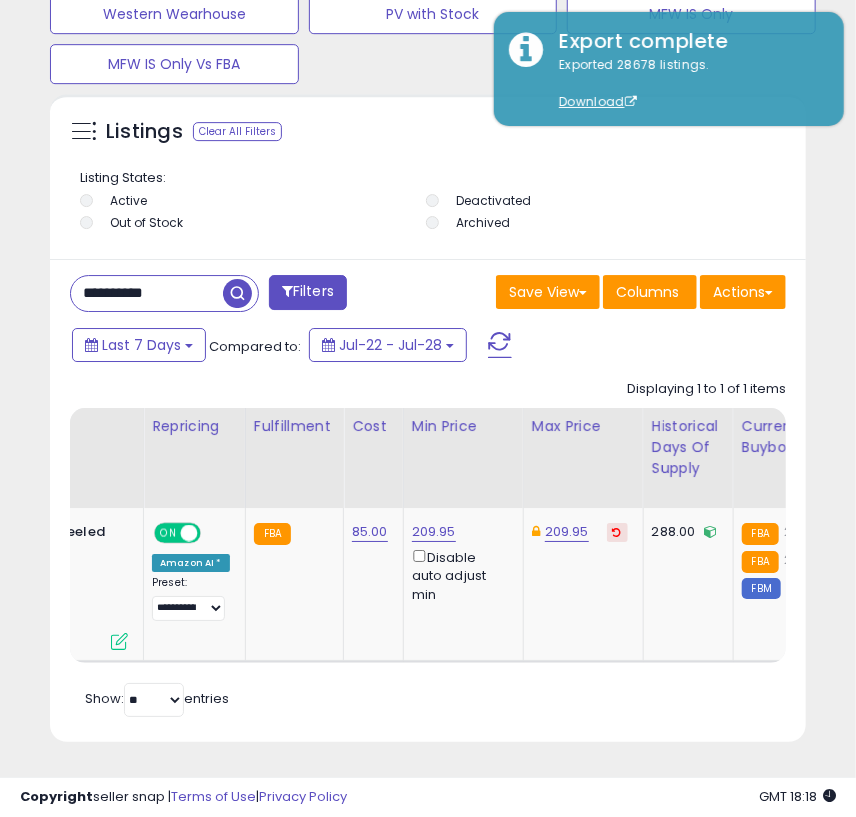 click on "**********" at bounding box center (147, 293) 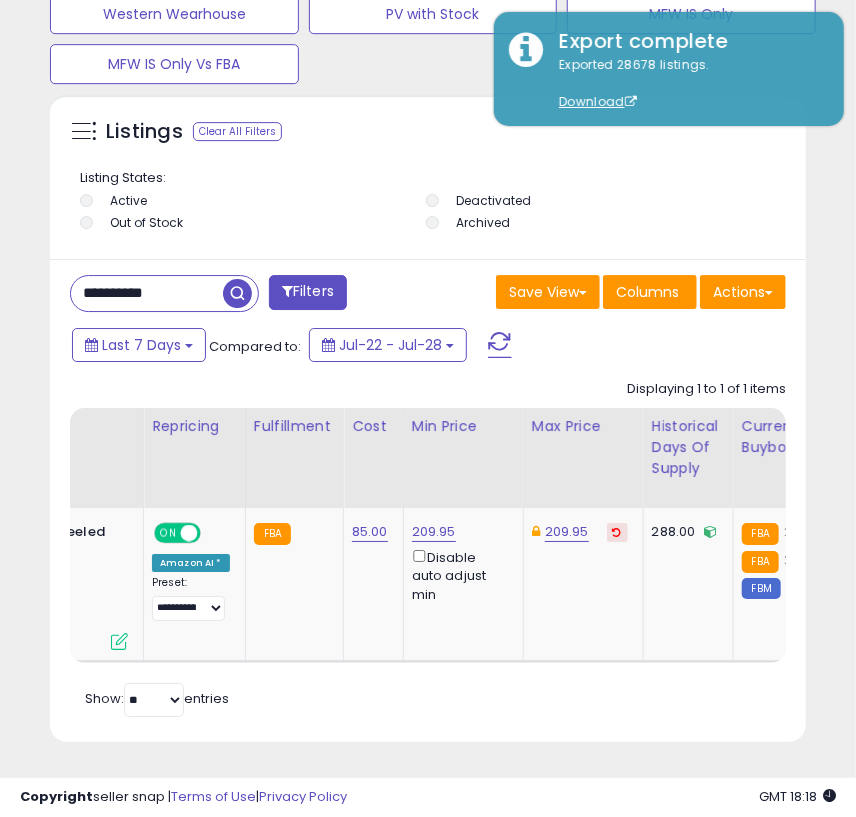 paste 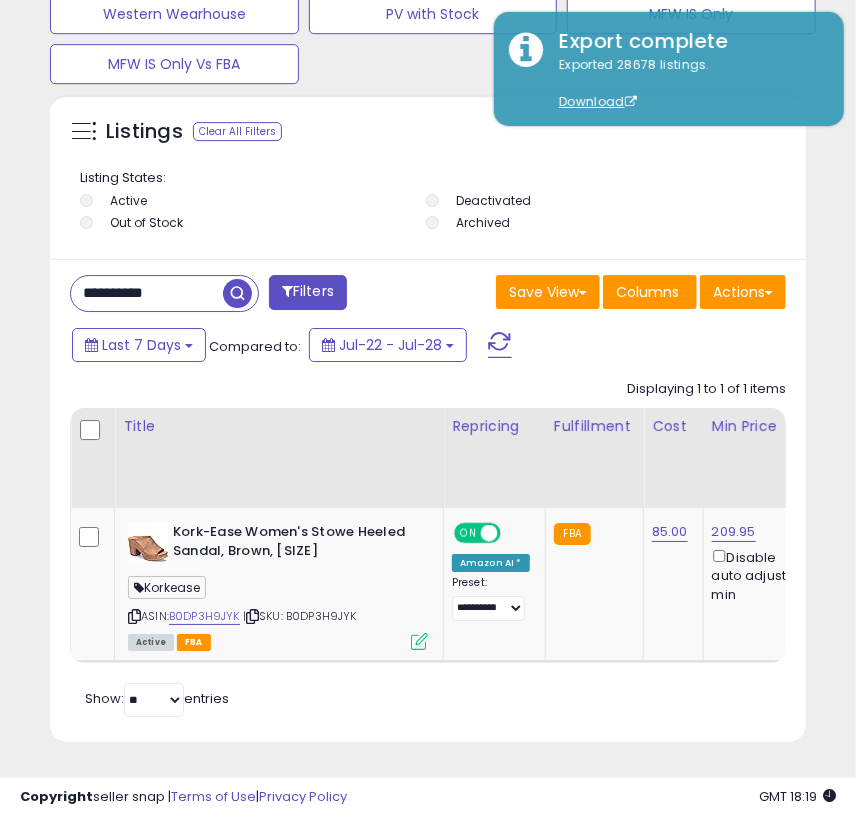 click on "**********" at bounding box center (147, 293) 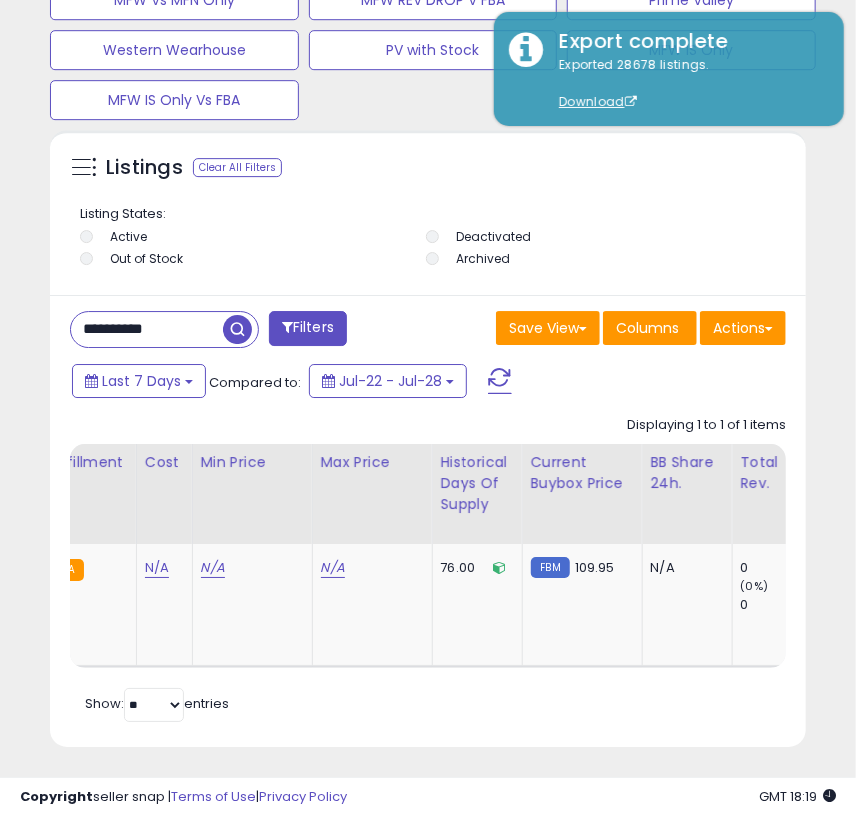 click on "**********" at bounding box center (147, 329) 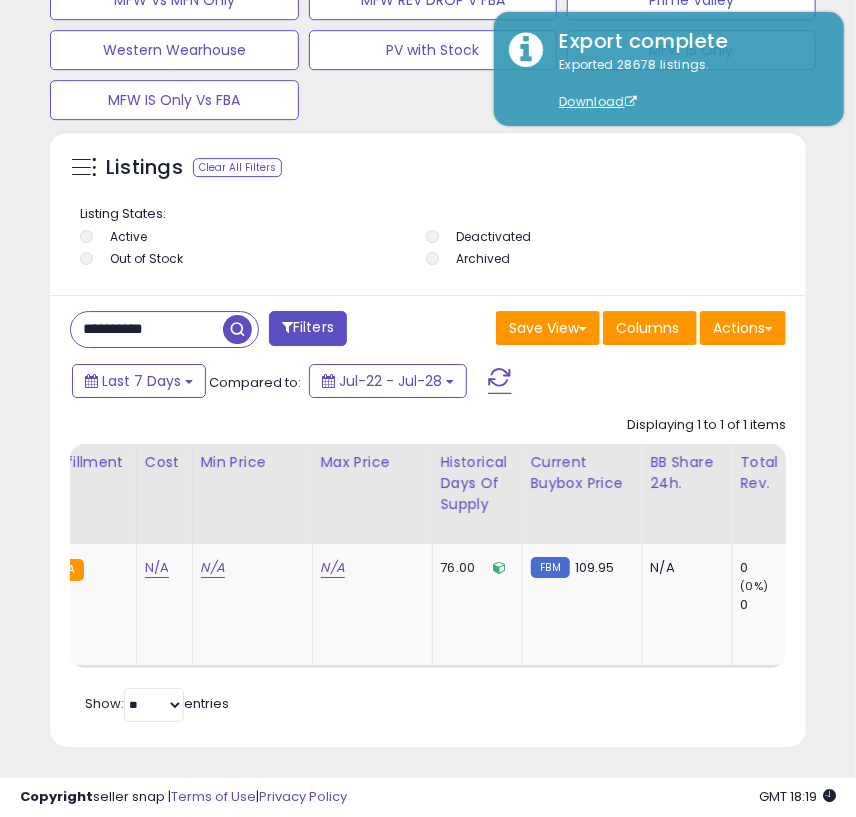paste 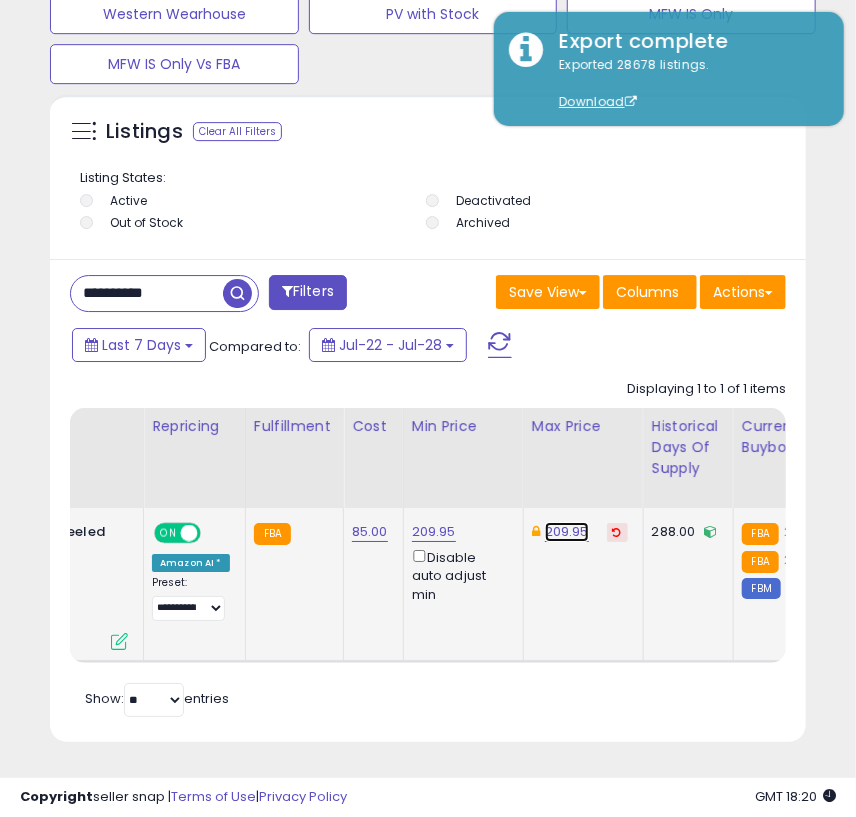 click on "209.95" at bounding box center (567, 532) 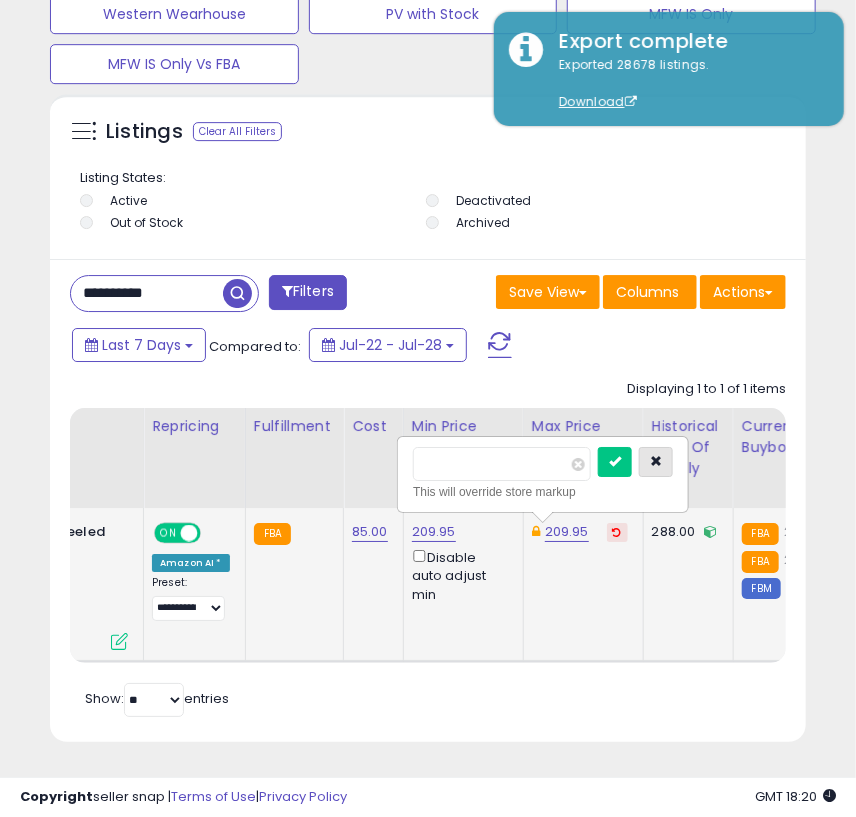 click at bounding box center (656, 461) 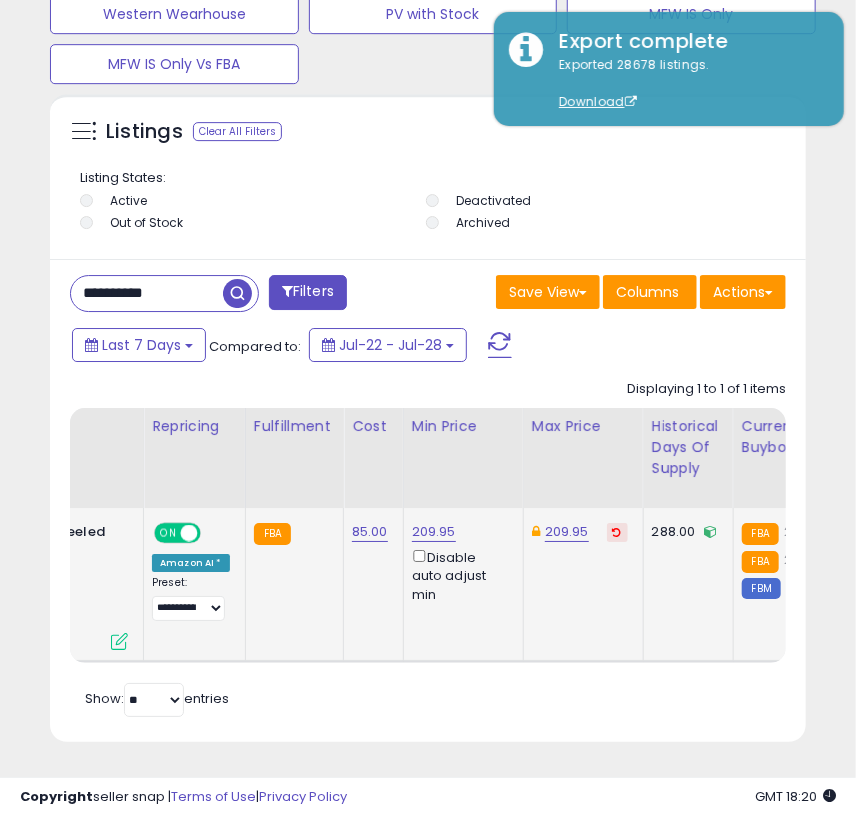 click on "**********" at bounding box center (147, 293) 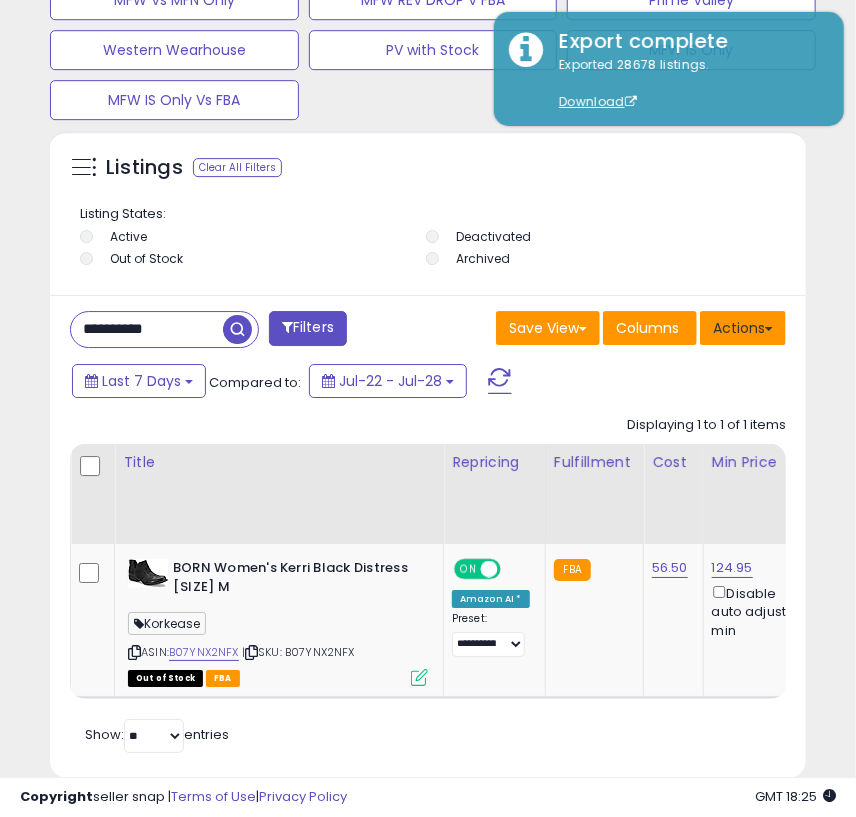 click on "Actions" at bounding box center [743, 328] 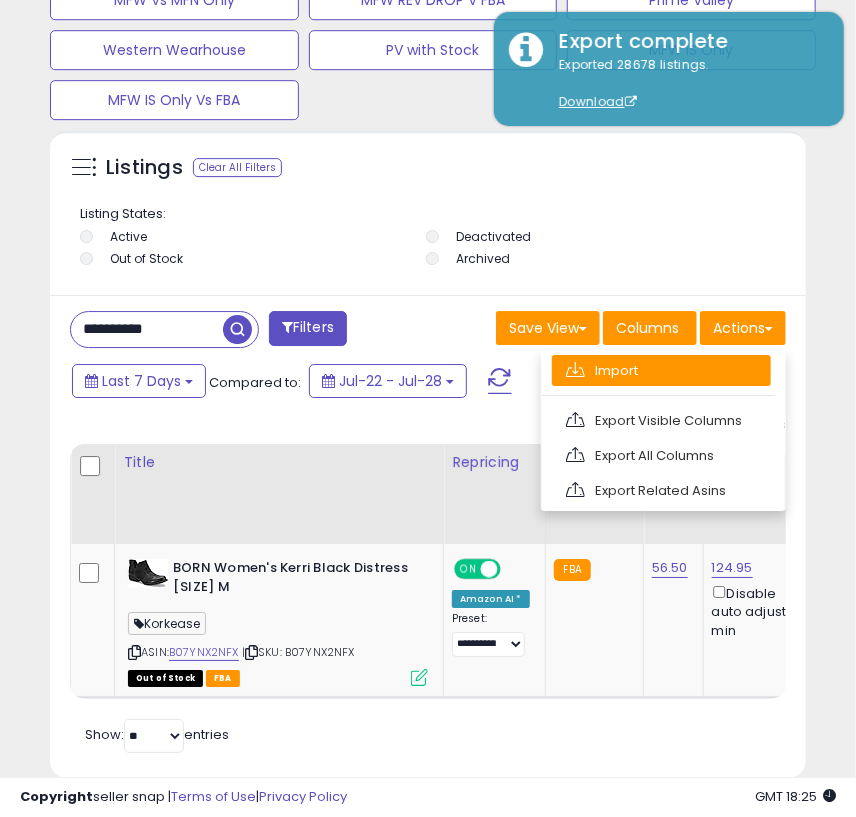 click on "Import" at bounding box center (661, 370) 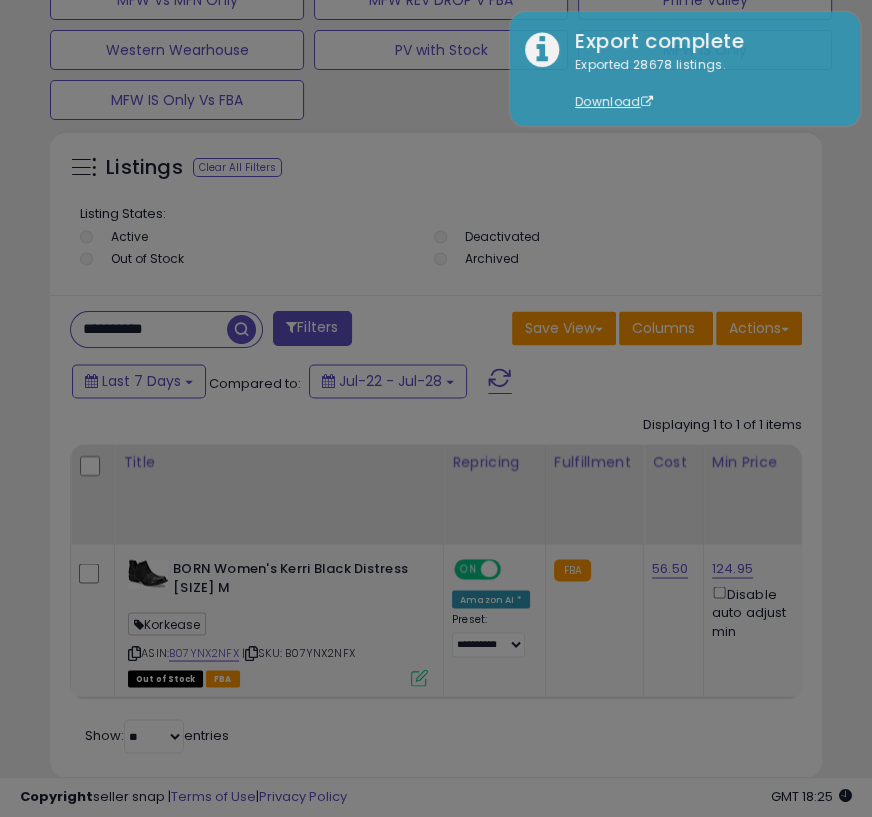 scroll, scrollTop: 999610, scrollLeft: 999238, axis: both 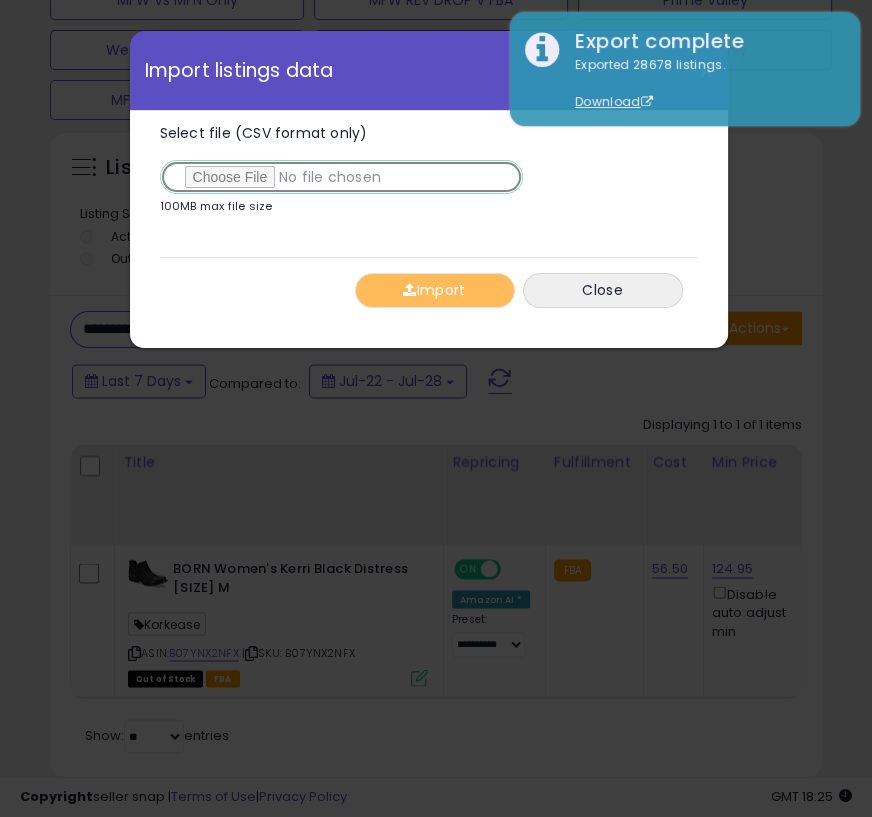 click on "Select file (CSV format only)" at bounding box center [341, 177] 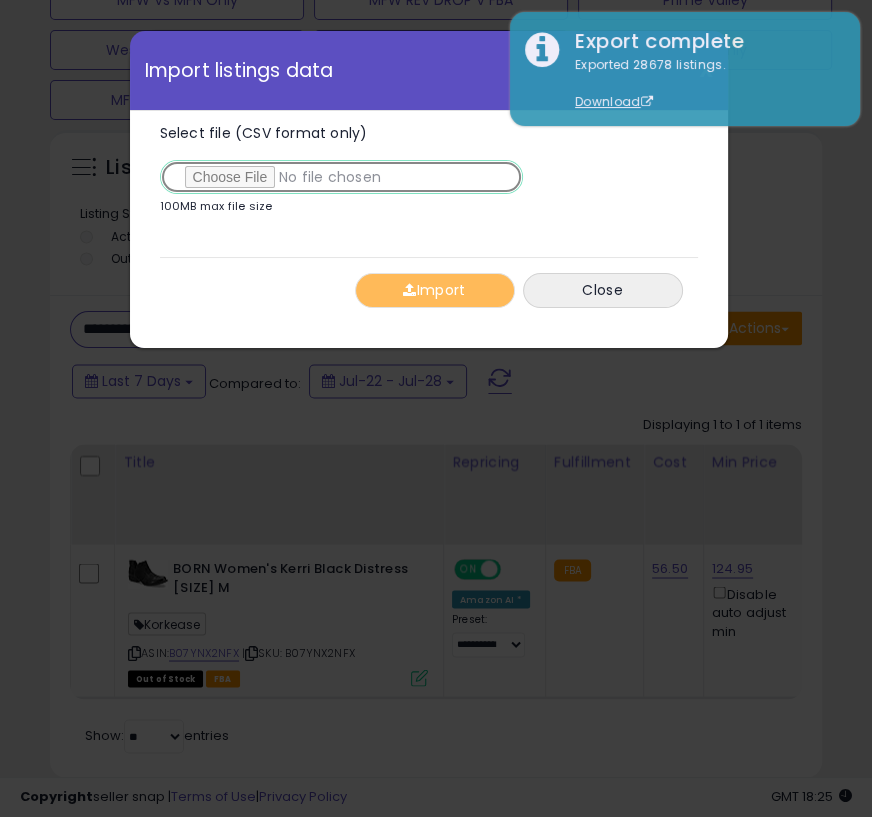 type on "**********" 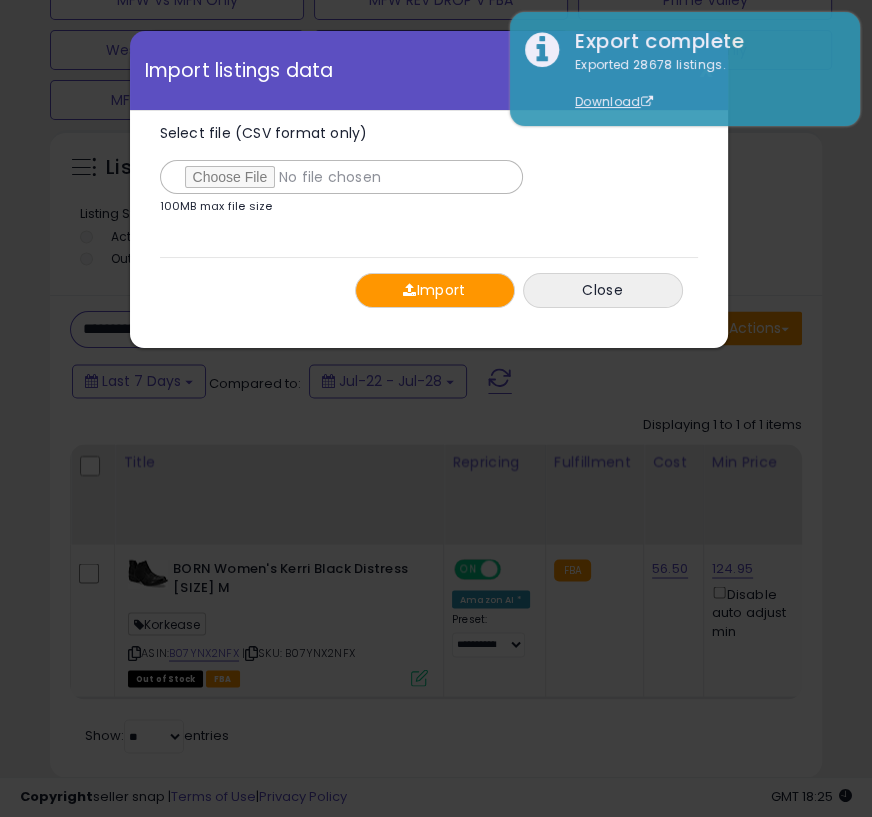 click on "Import" at bounding box center (435, 290) 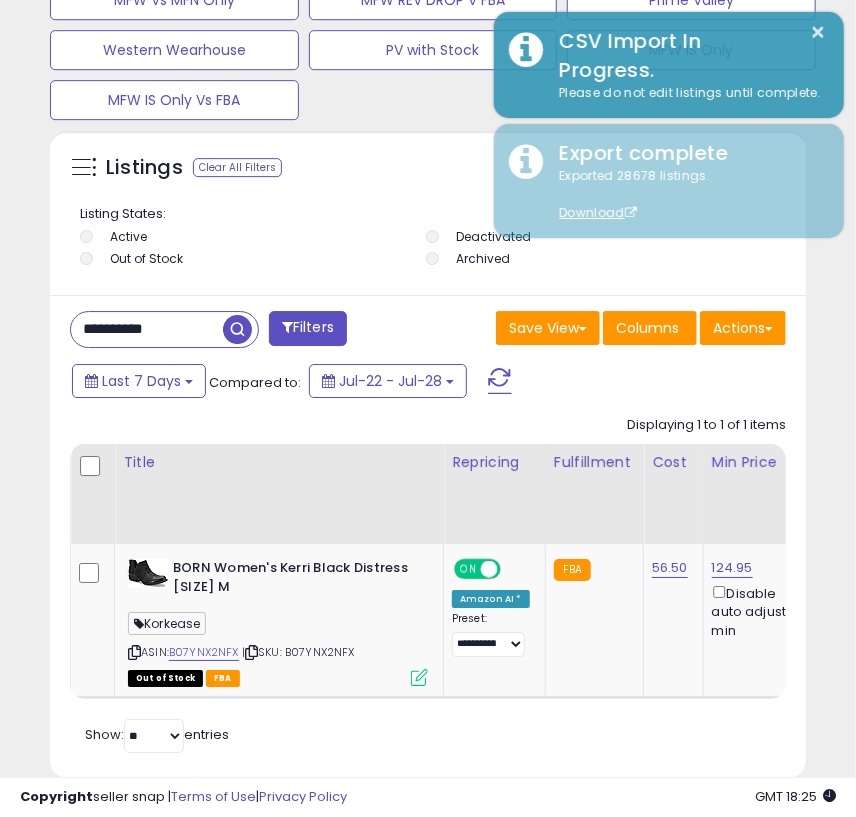 scroll, scrollTop: 390, scrollLeft: 746, axis: both 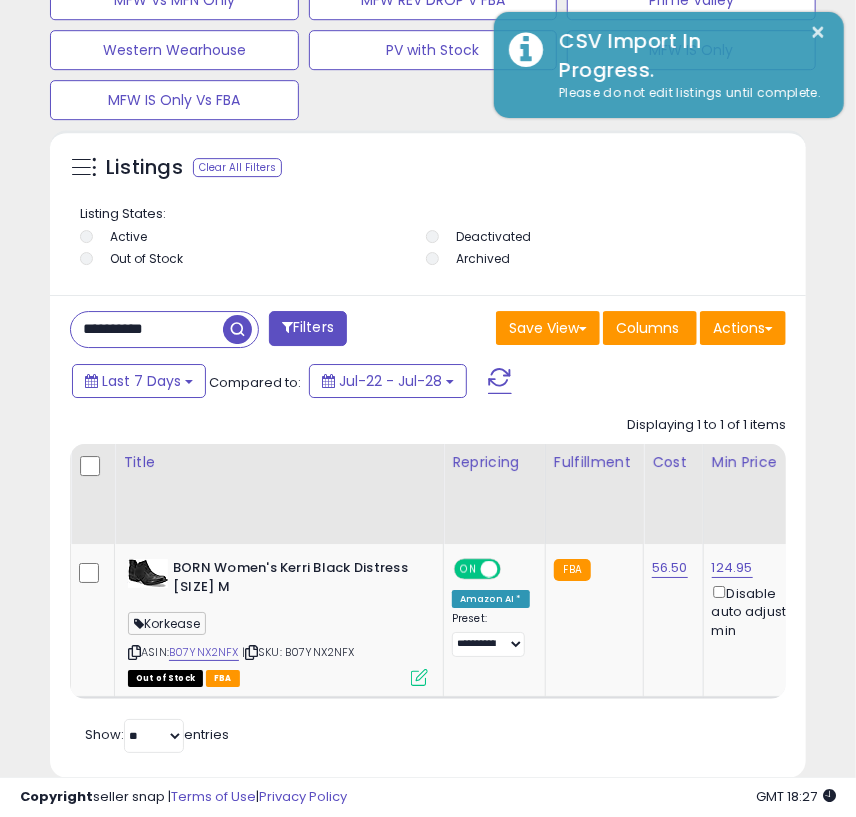 click on "**********" at bounding box center (147, 329) 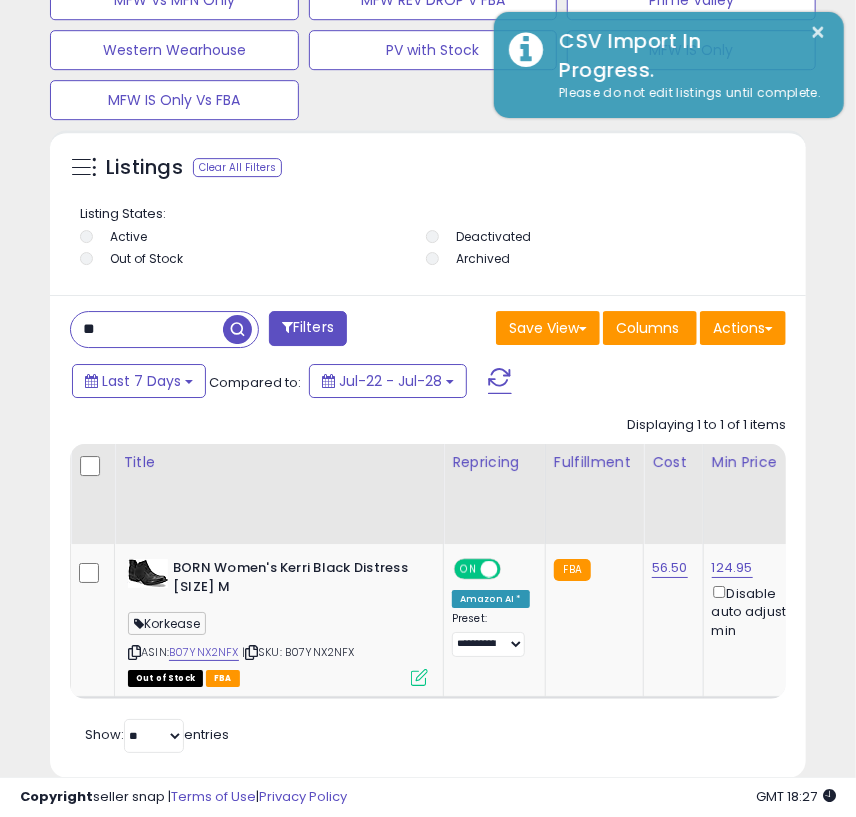 type on "*" 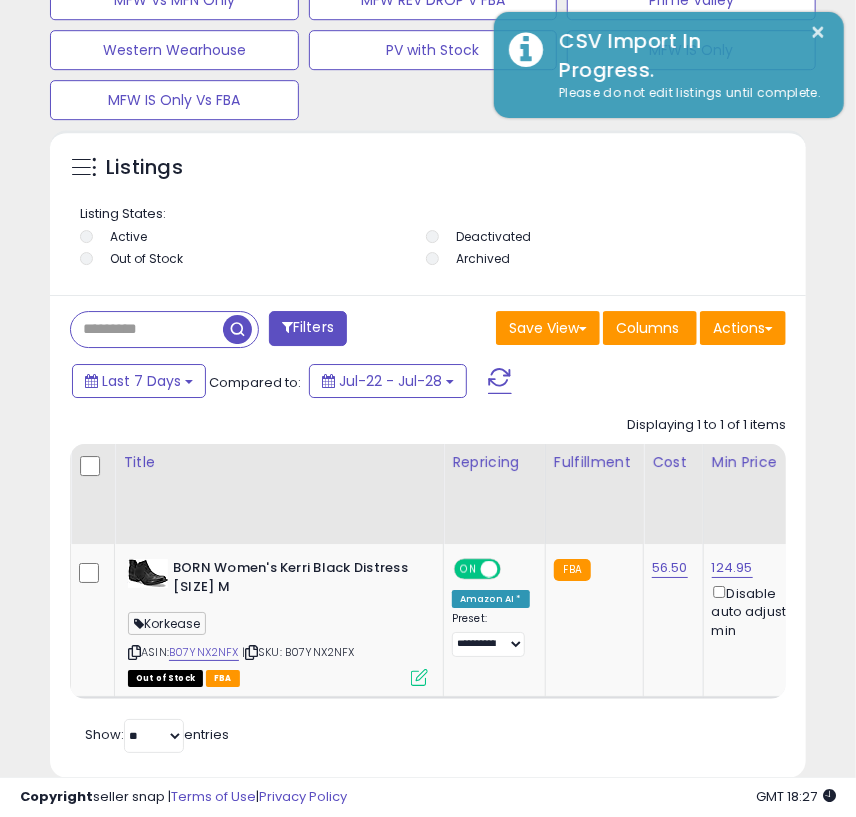 type 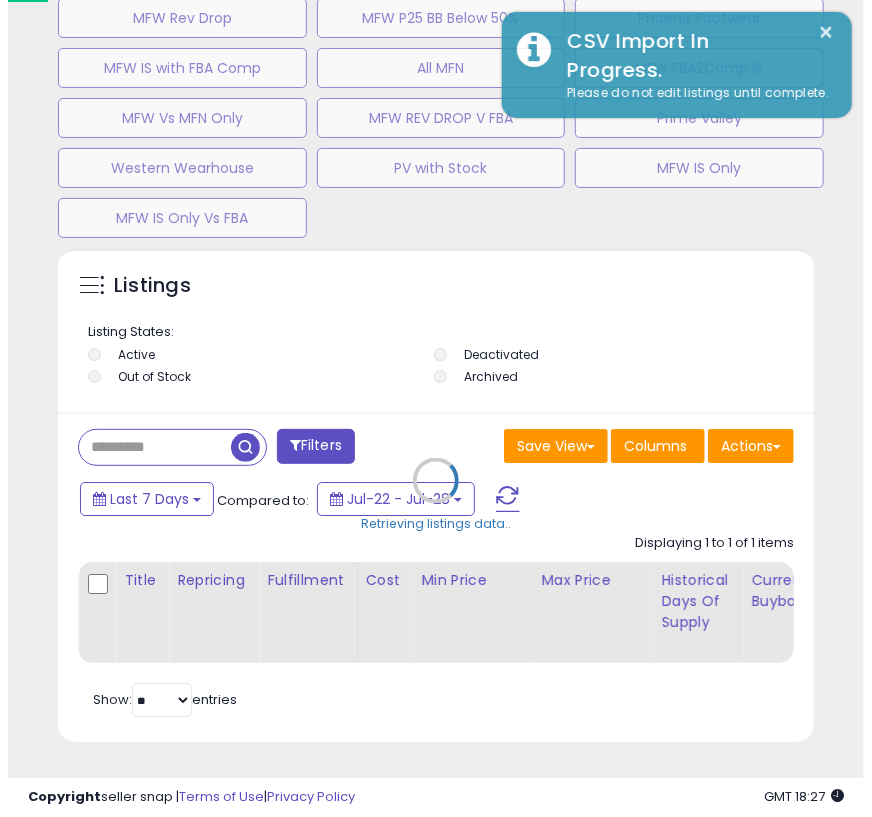 scroll, scrollTop: 1791, scrollLeft: 0, axis: vertical 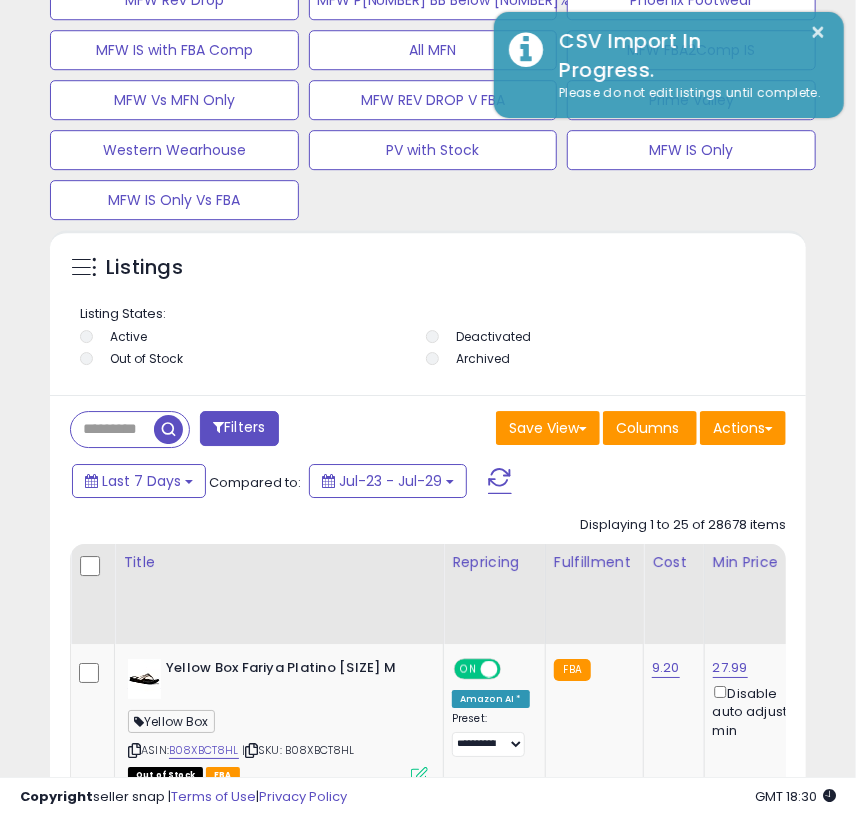 click on "**********" at bounding box center (428, 1616) 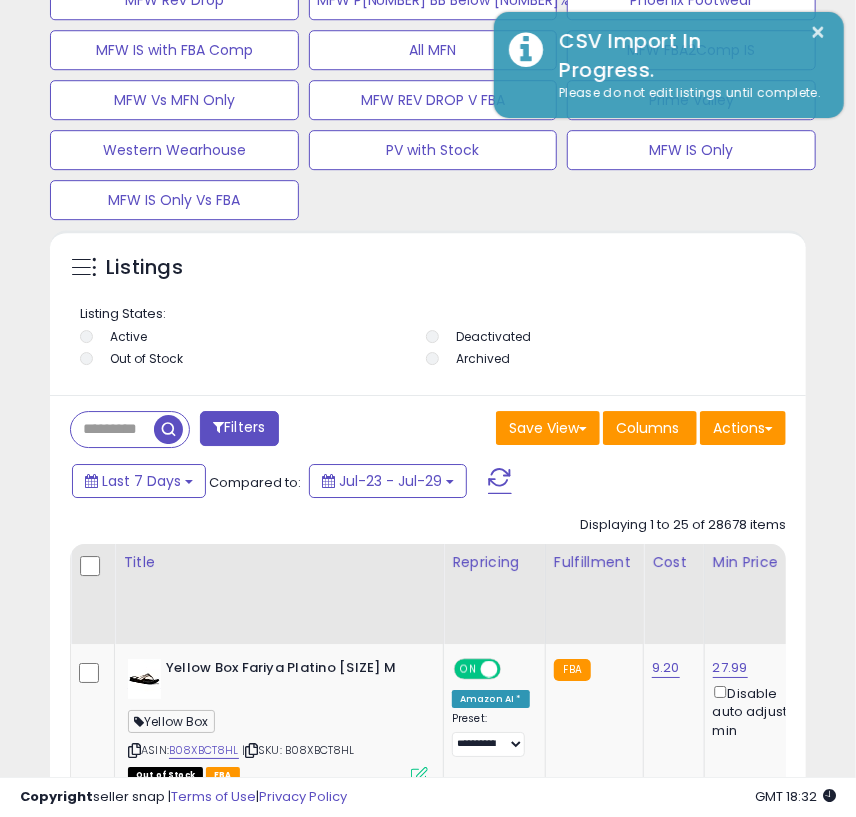 click on "**********" at bounding box center [428, 1616] 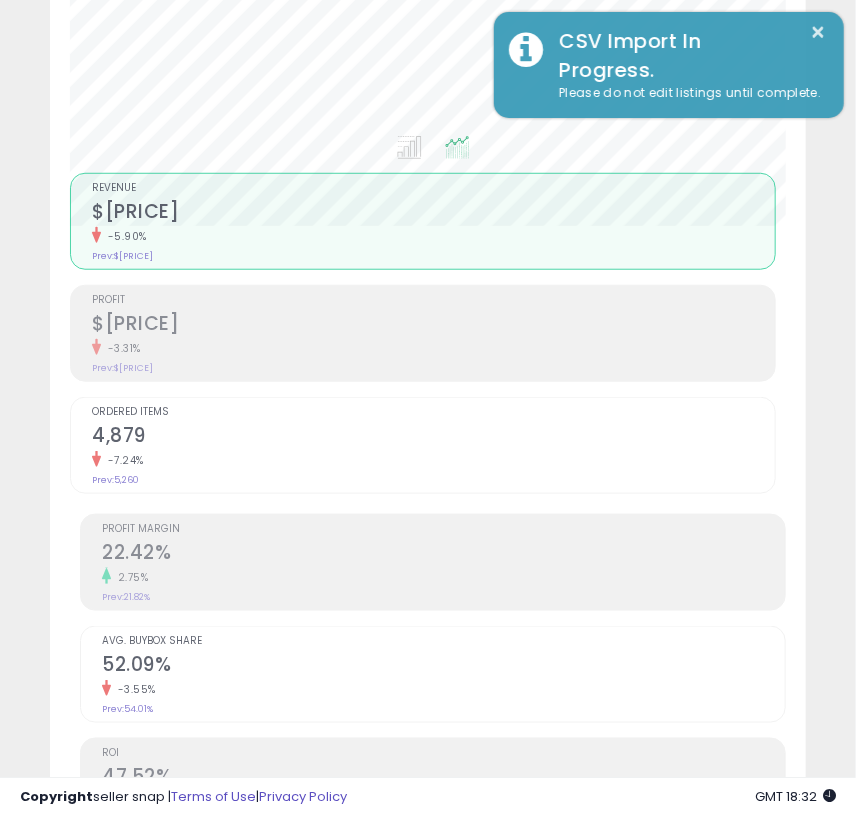 scroll, scrollTop: 0, scrollLeft: 0, axis: both 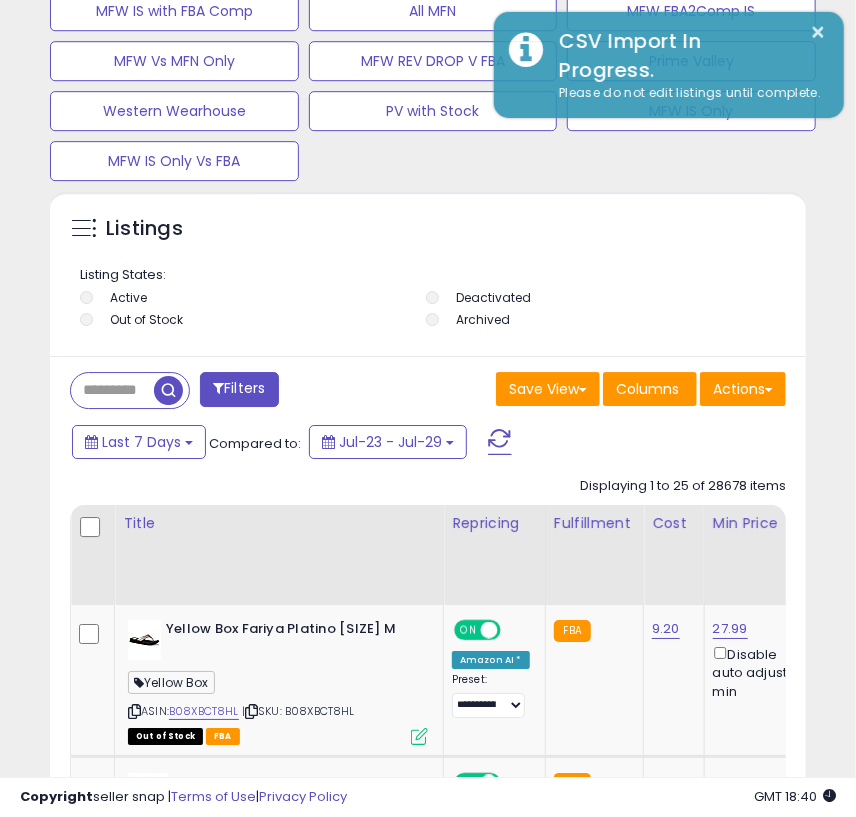 click at bounding box center (168, 390) 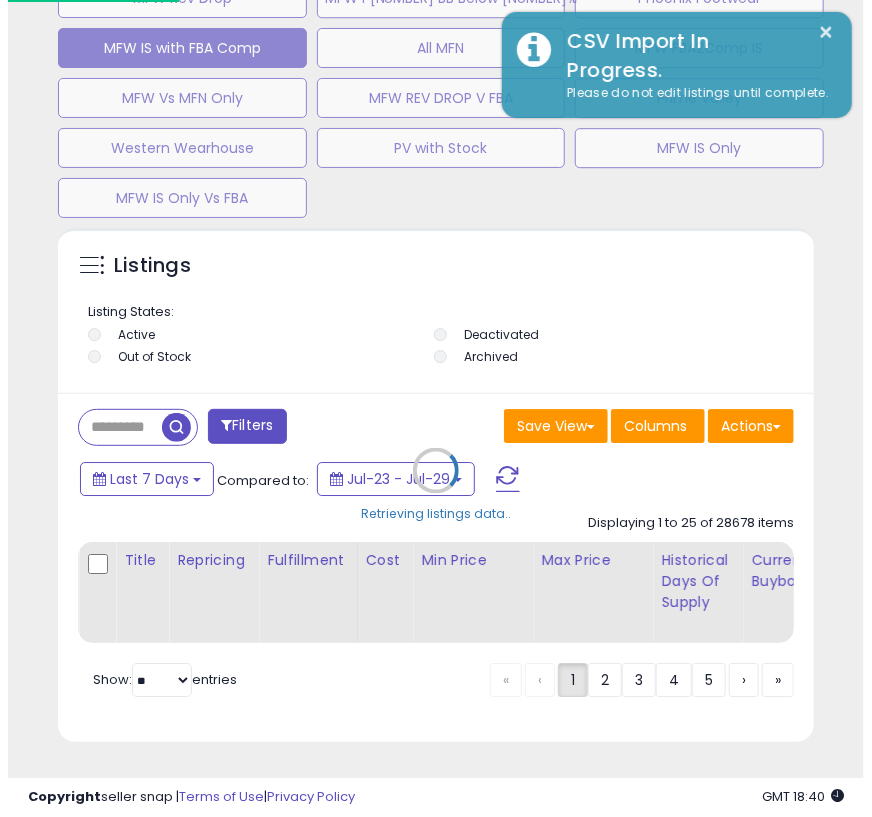scroll, scrollTop: 1811, scrollLeft: 0, axis: vertical 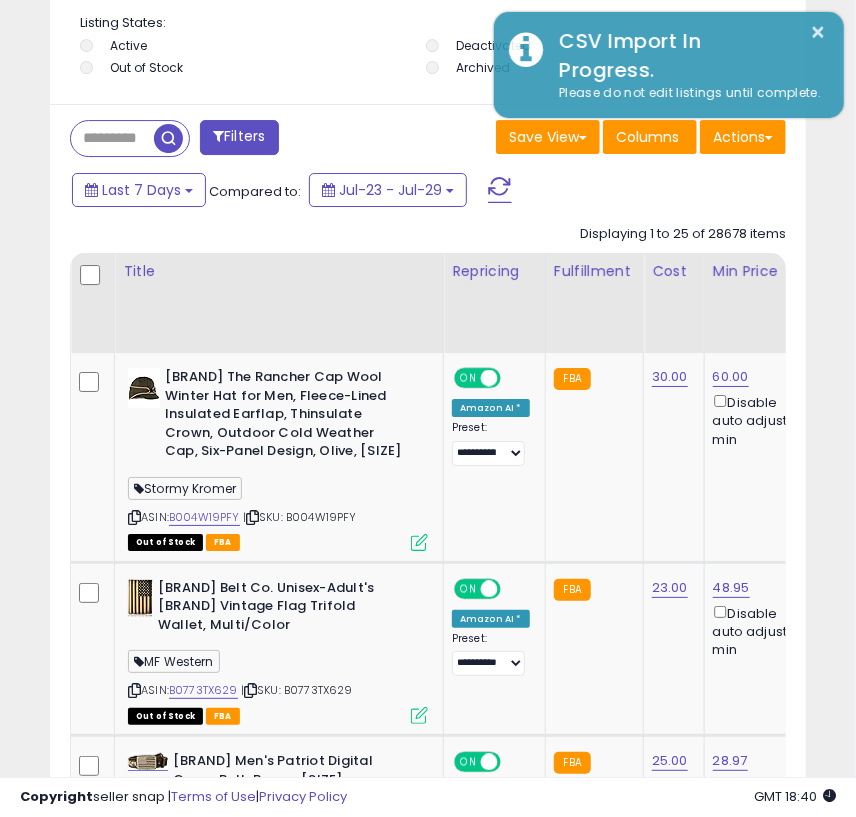 click at bounding box center [112, 138] 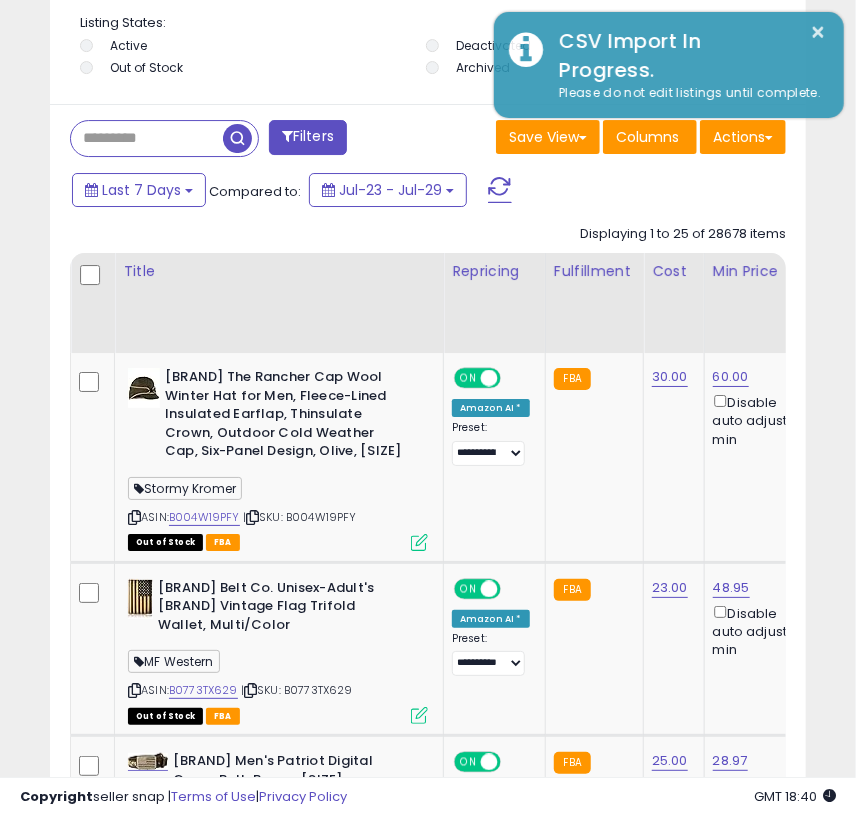 paste on "**********" 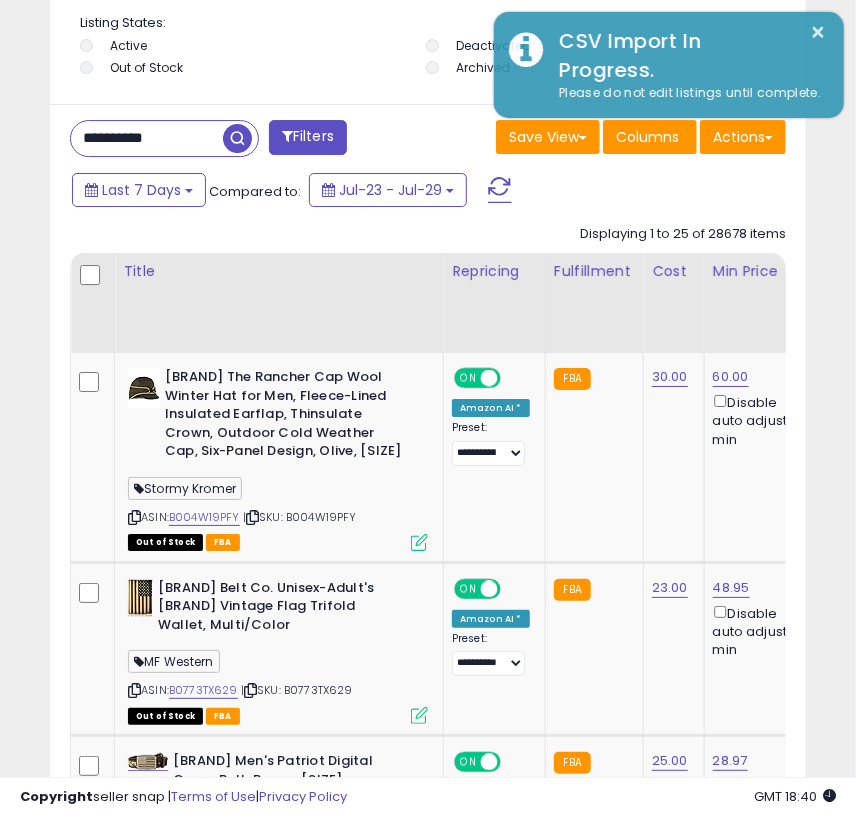 scroll, scrollTop: 999610, scrollLeft: 999253, axis: both 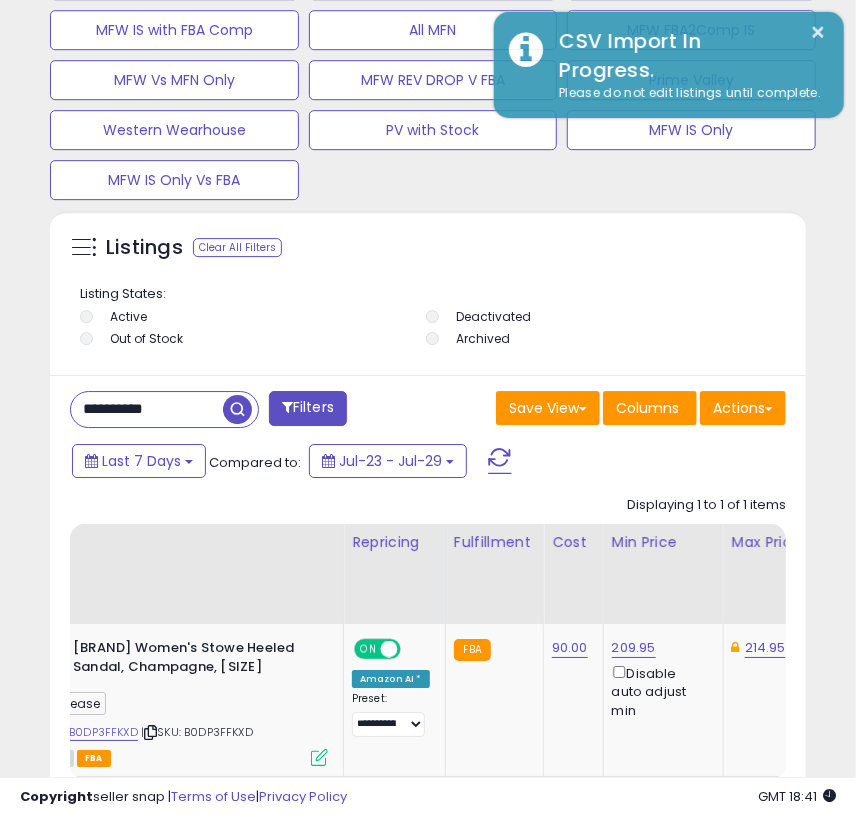 click on "**********" at bounding box center [147, 409] 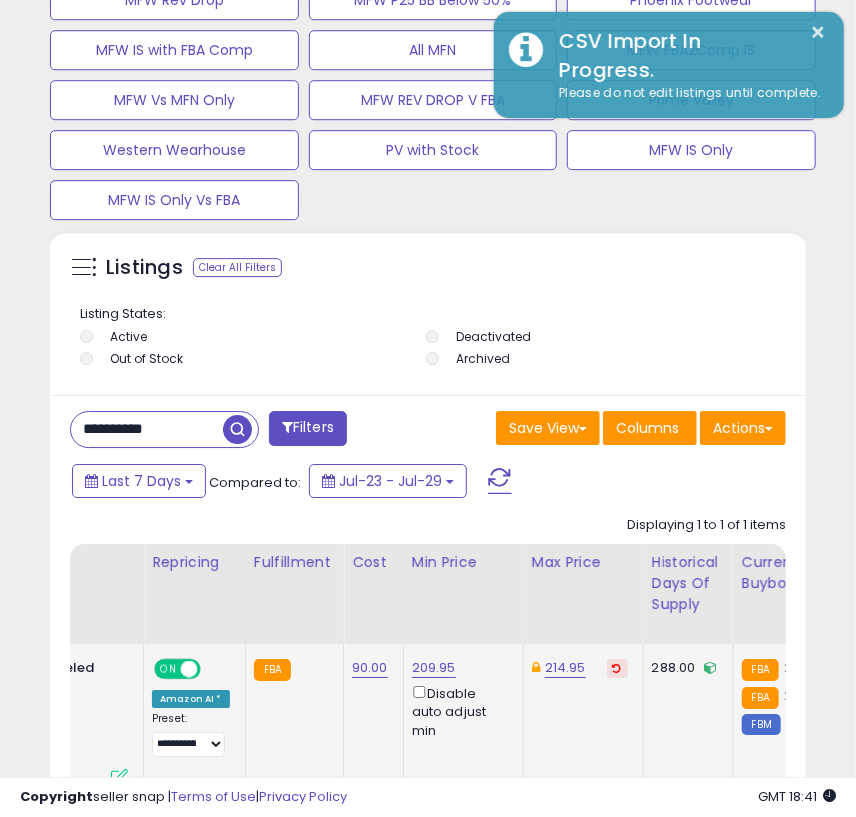 click at bounding box center (617, 668) 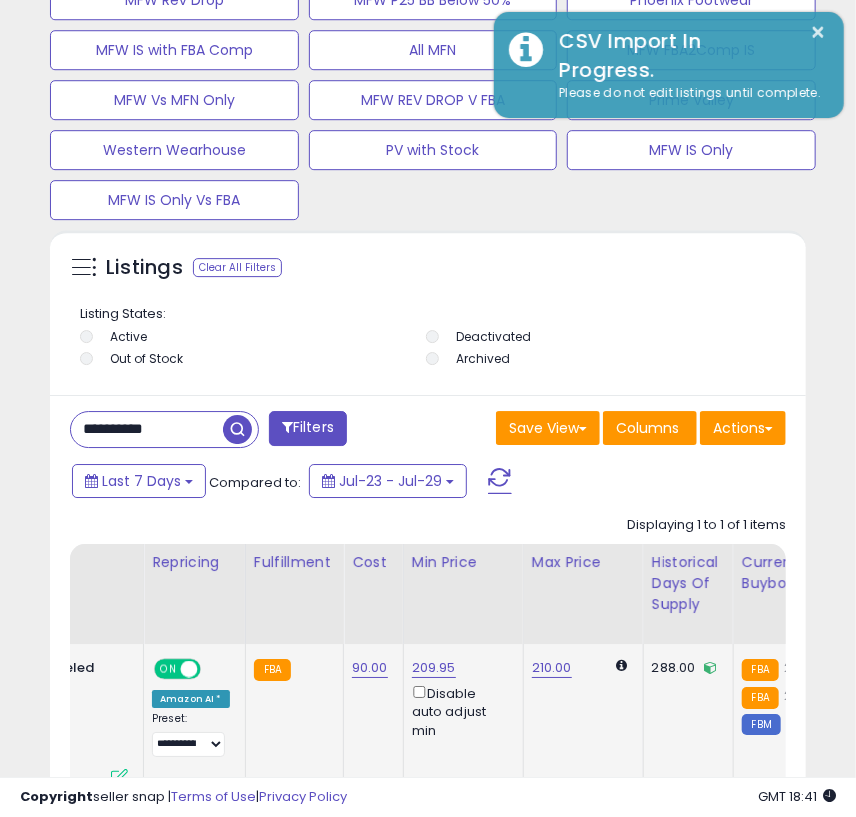 click at bounding box center (622, 665) 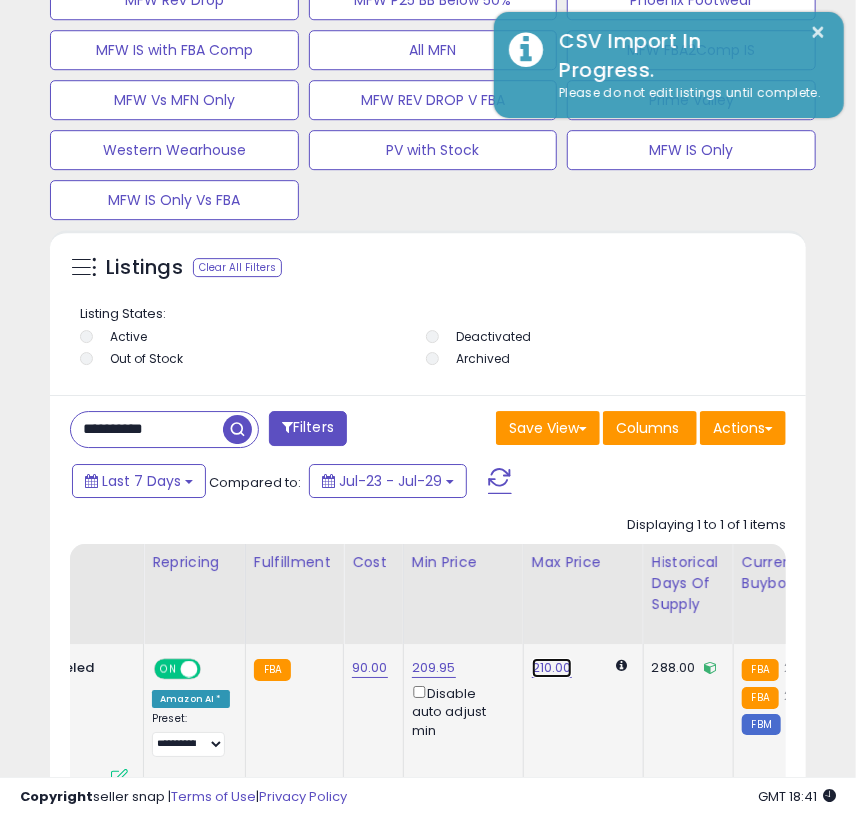 click on "210.00" at bounding box center [552, 668] 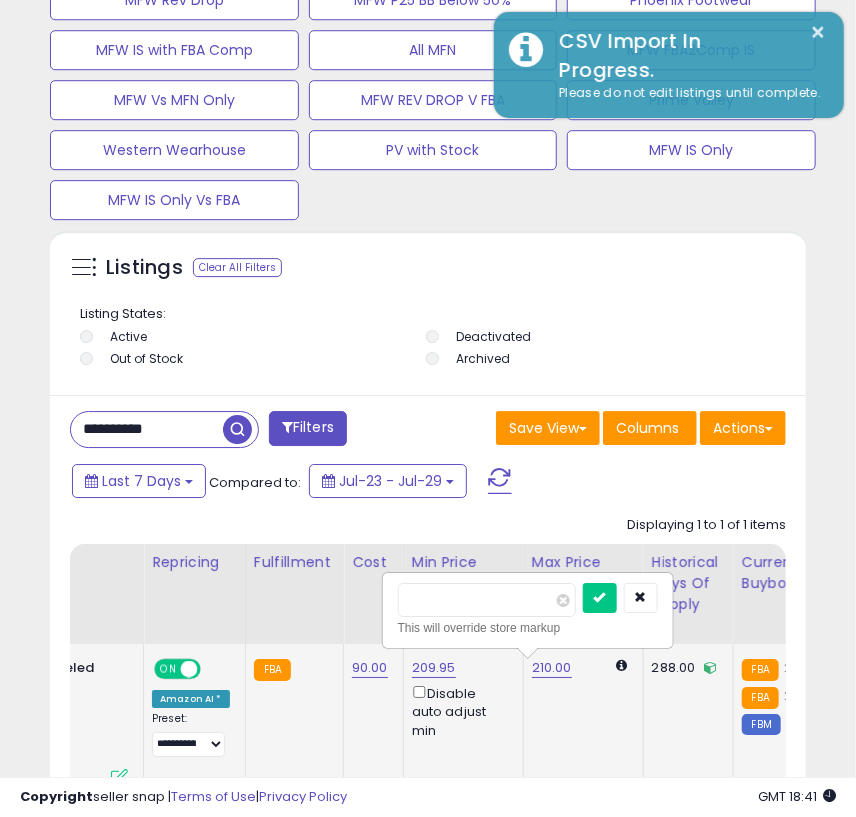 drag, startPoint x: 461, startPoint y: 604, endPoint x: 429, endPoint y: 608, distance: 32.24903 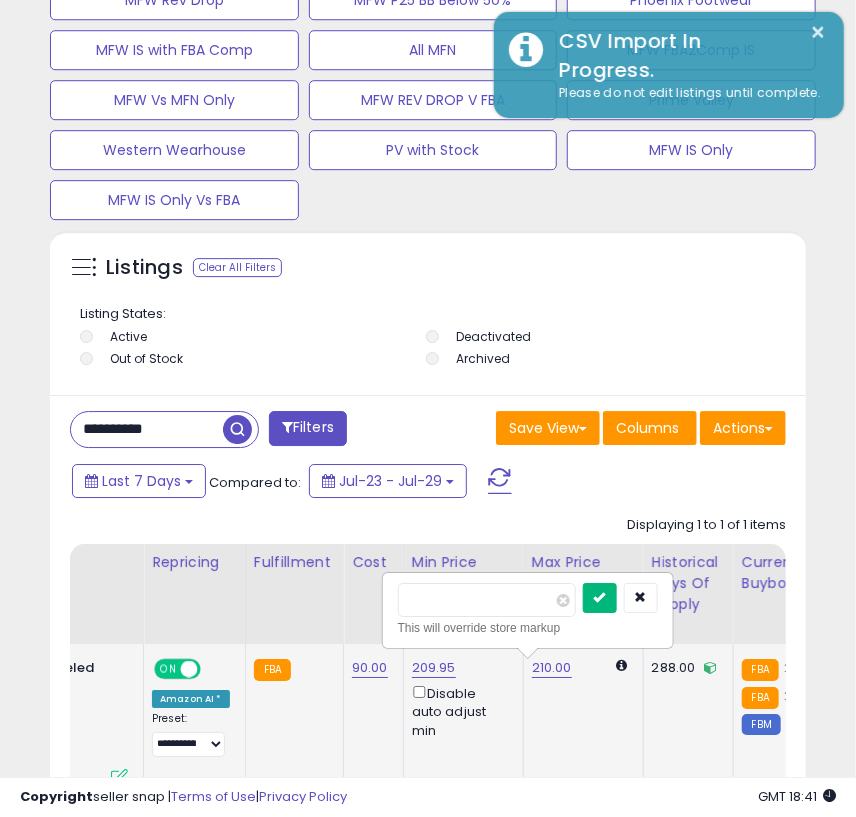 type on "******" 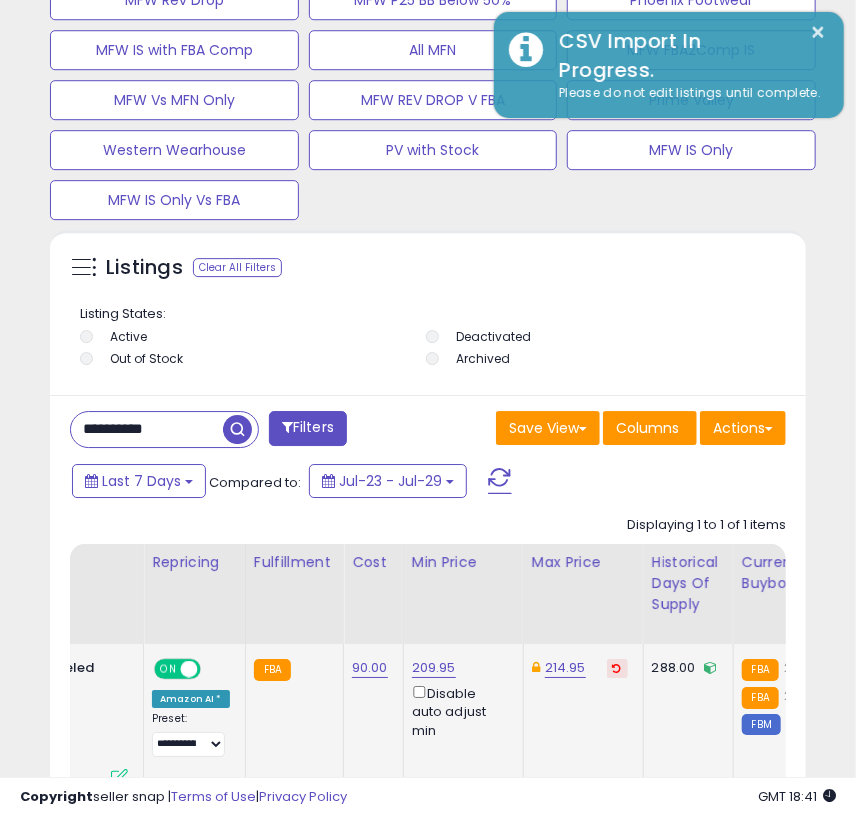 click on "**********" at bounding box center (147, 429) 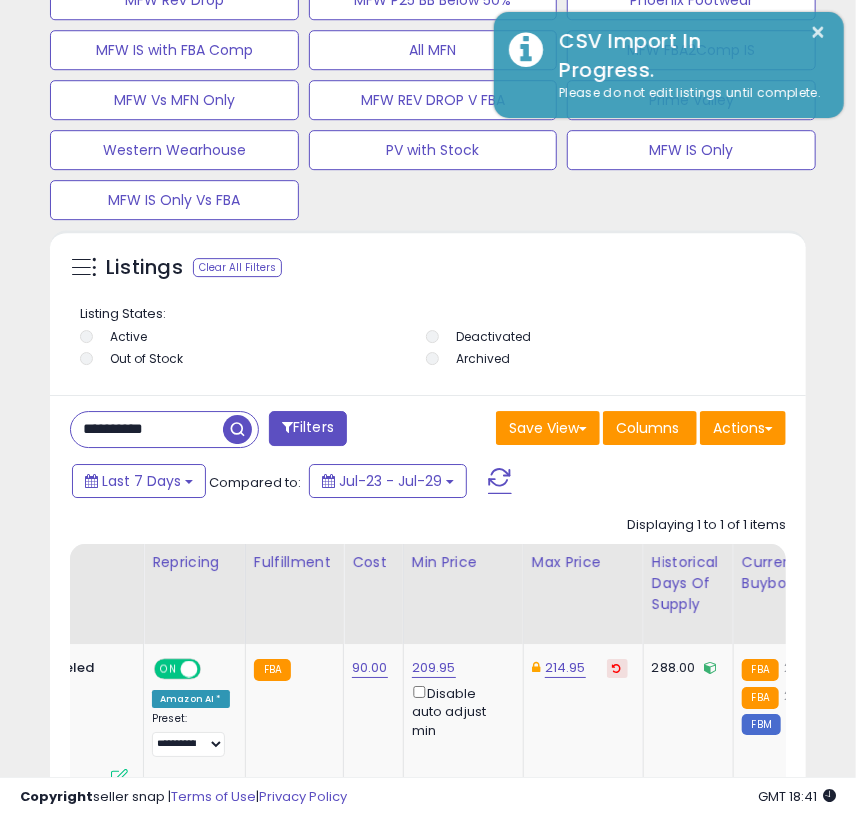 click on "**********" at bounding box center [147, 429] 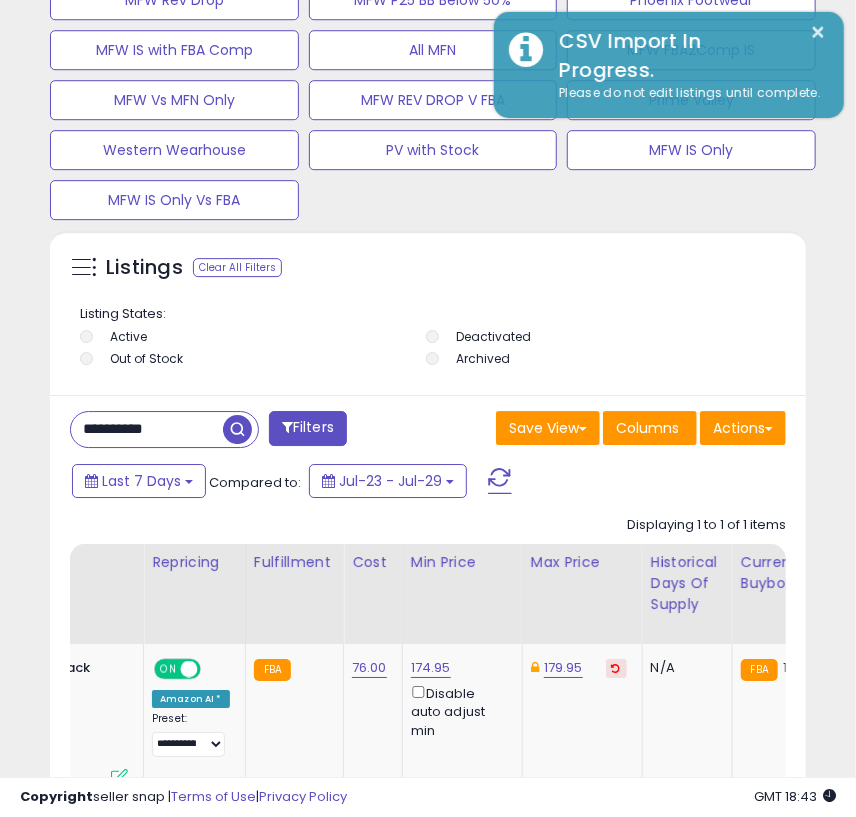 click on "**********" at bounding box center (147, 429) 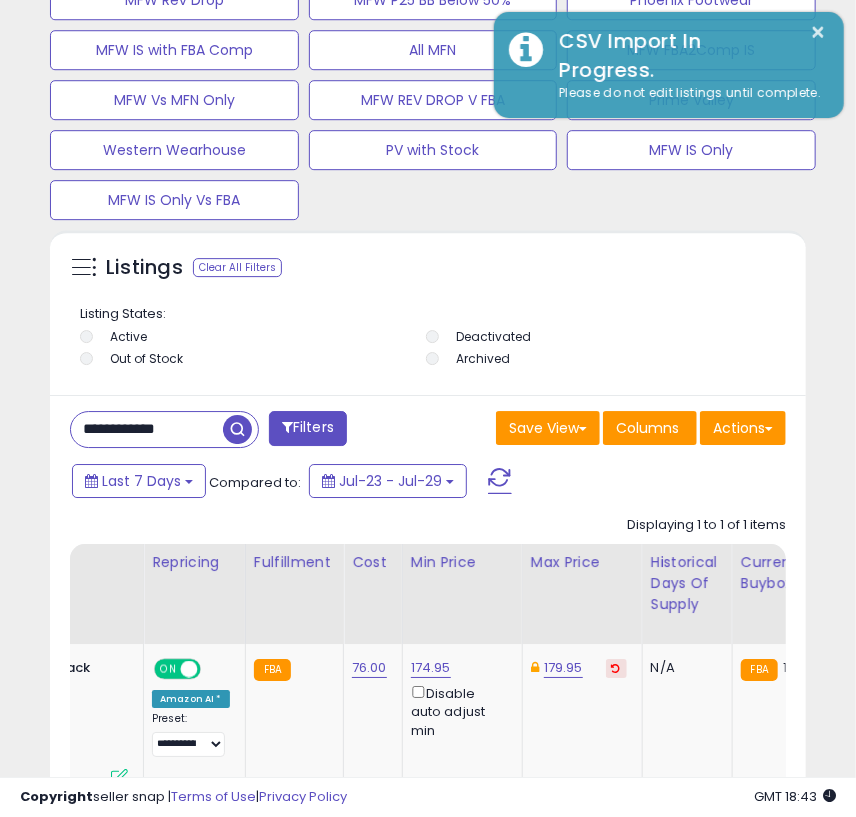 click at bounding box center (237, 429) 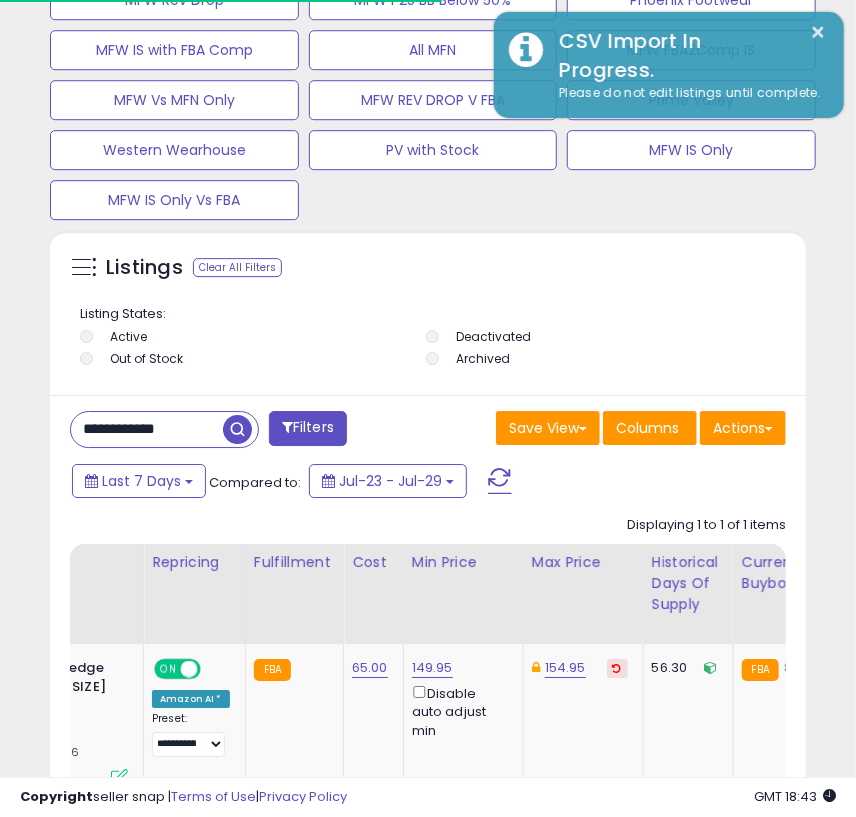 scroll, scrollTop: 390, scrollLeft: 746, axis: both 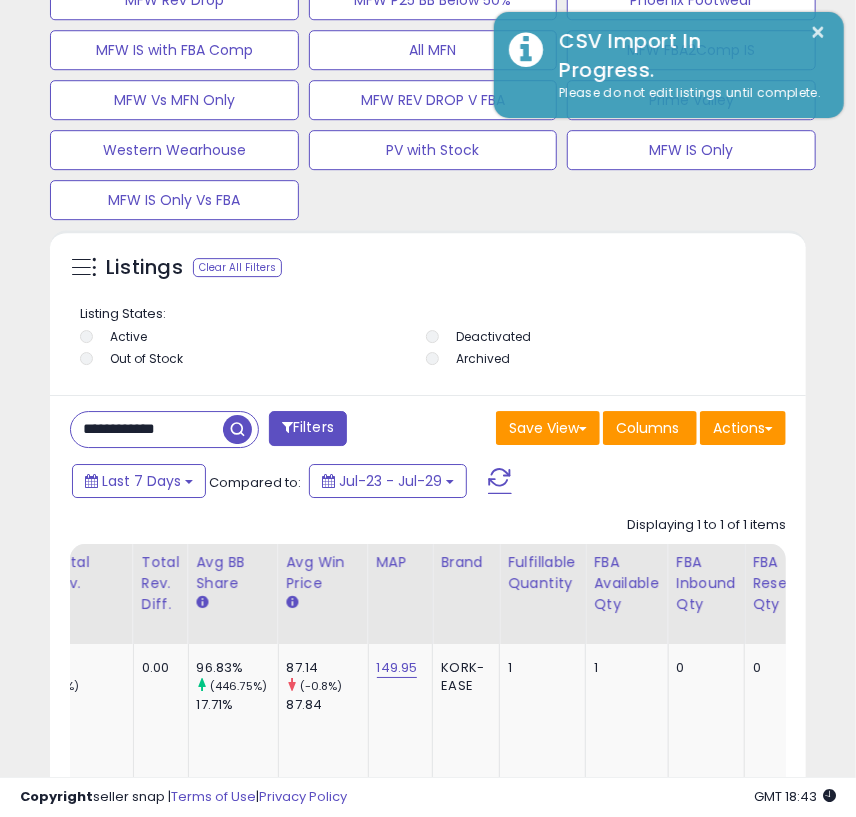 click on "**********" at bounding box center (428, -402) 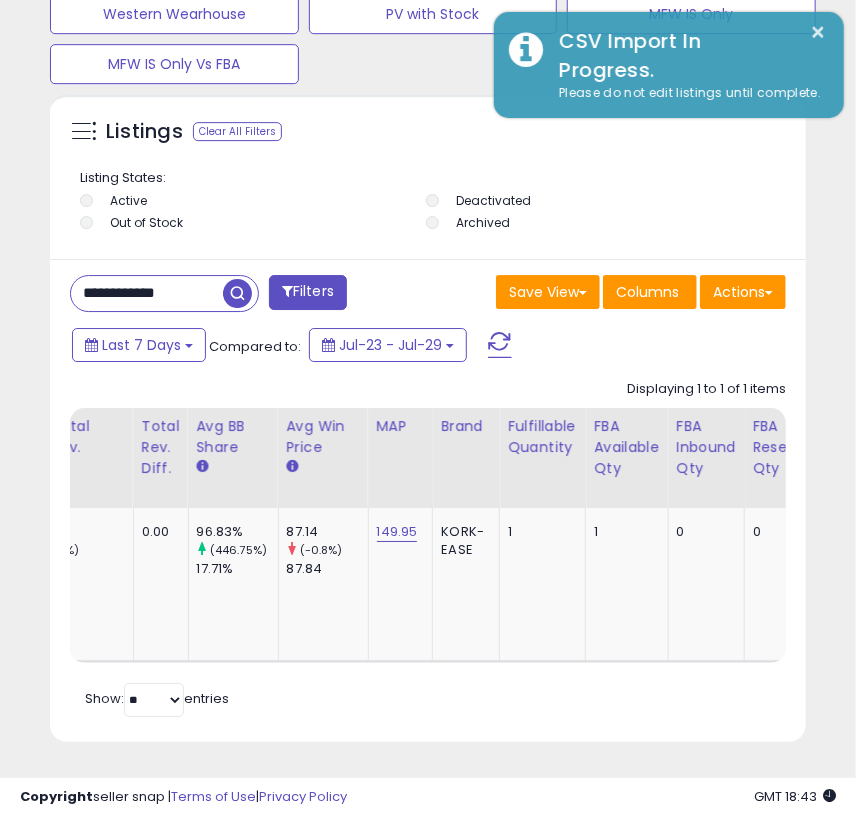 click on "**********" at bounding box center (147, 293) 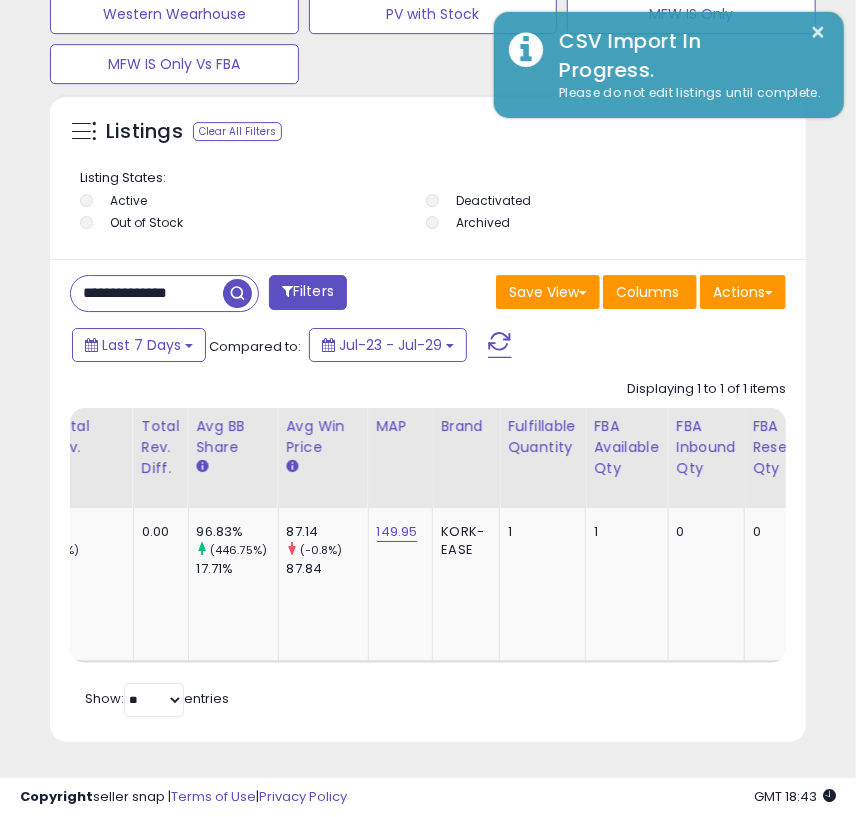 click at bounding box center [237, 293] 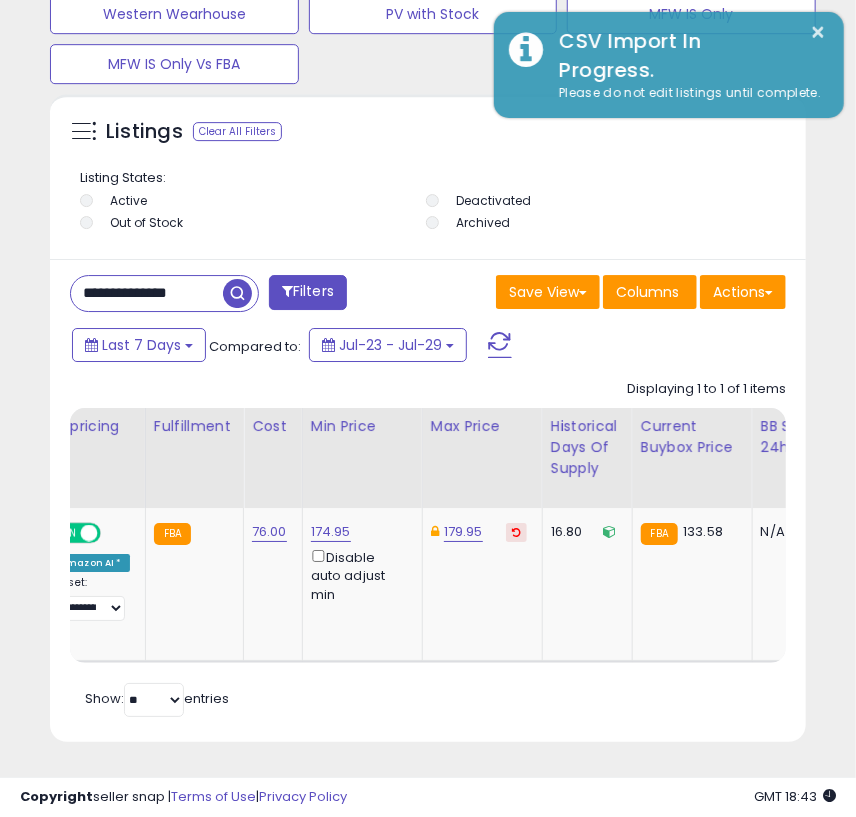 click on "**********" at bounding box center (147, 293) 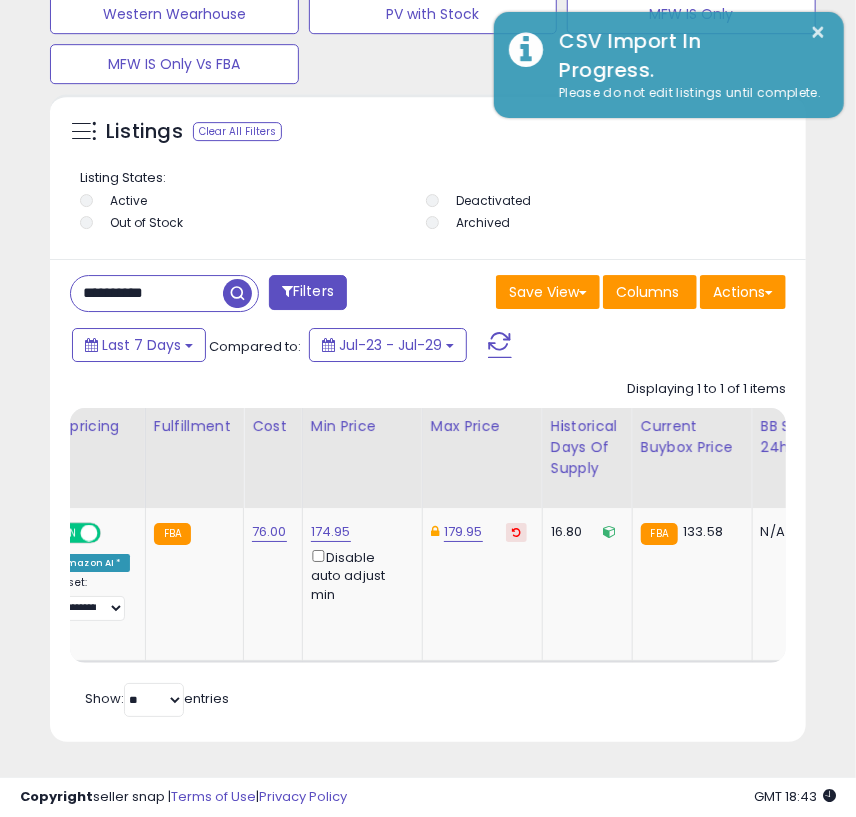 click at bounding box center (237, 293) 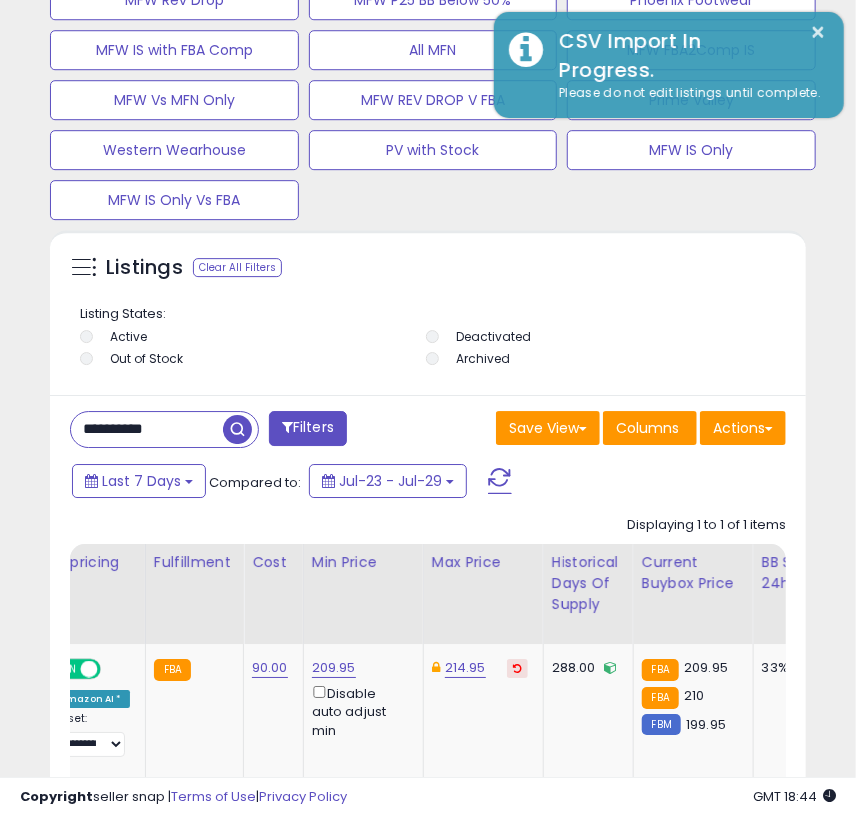 click on "**********" at bounding box center (147, 429) 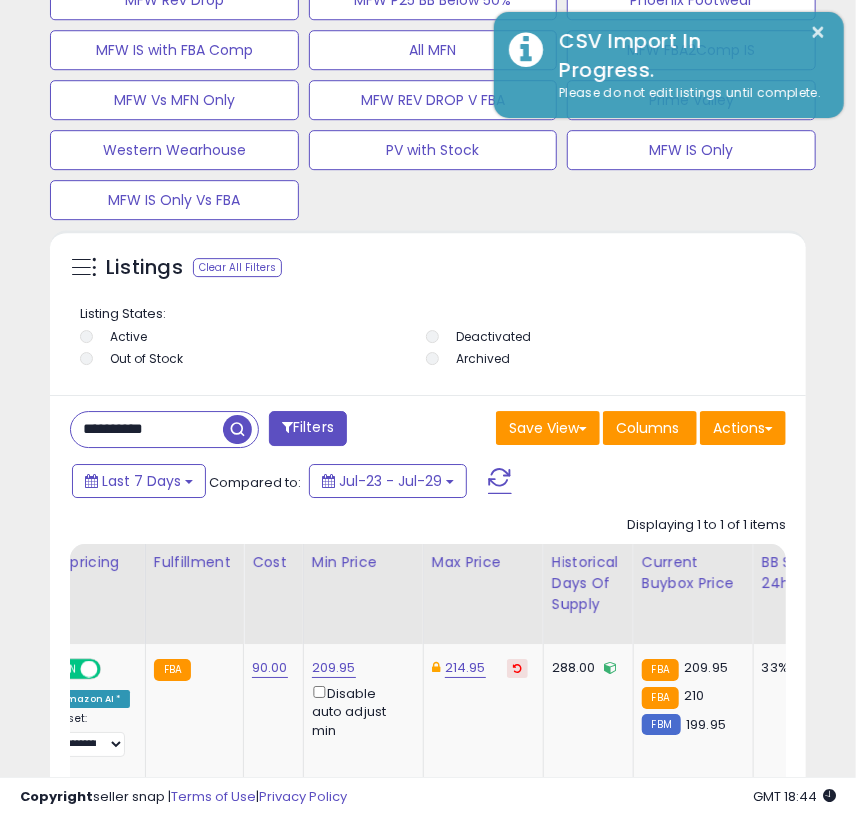 paste 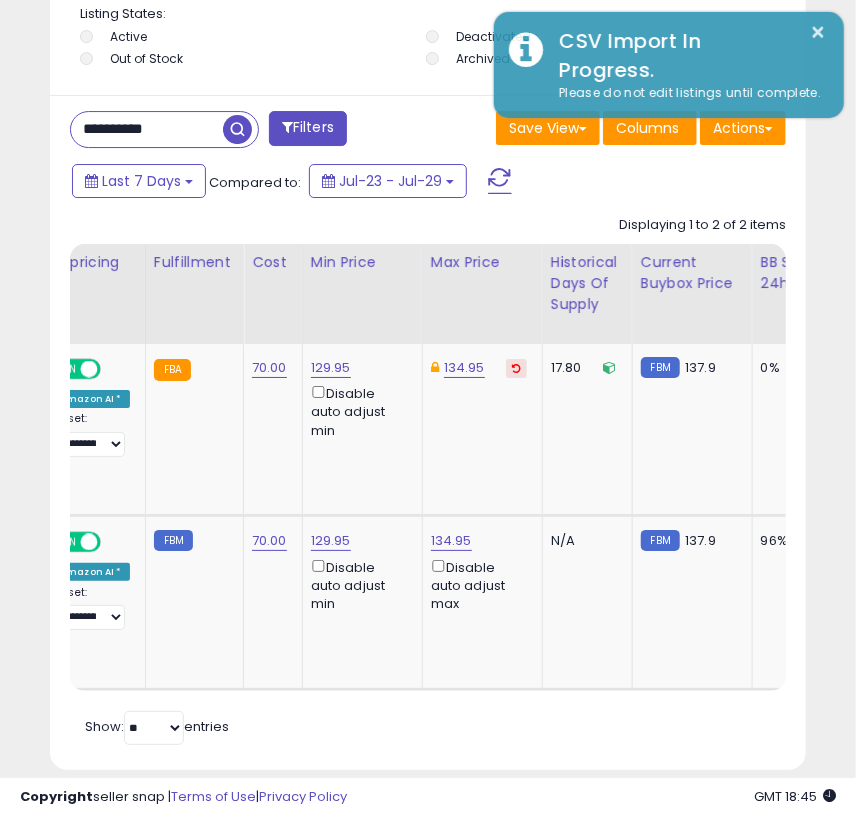 click on "**********" at bounding box center [147, 129] 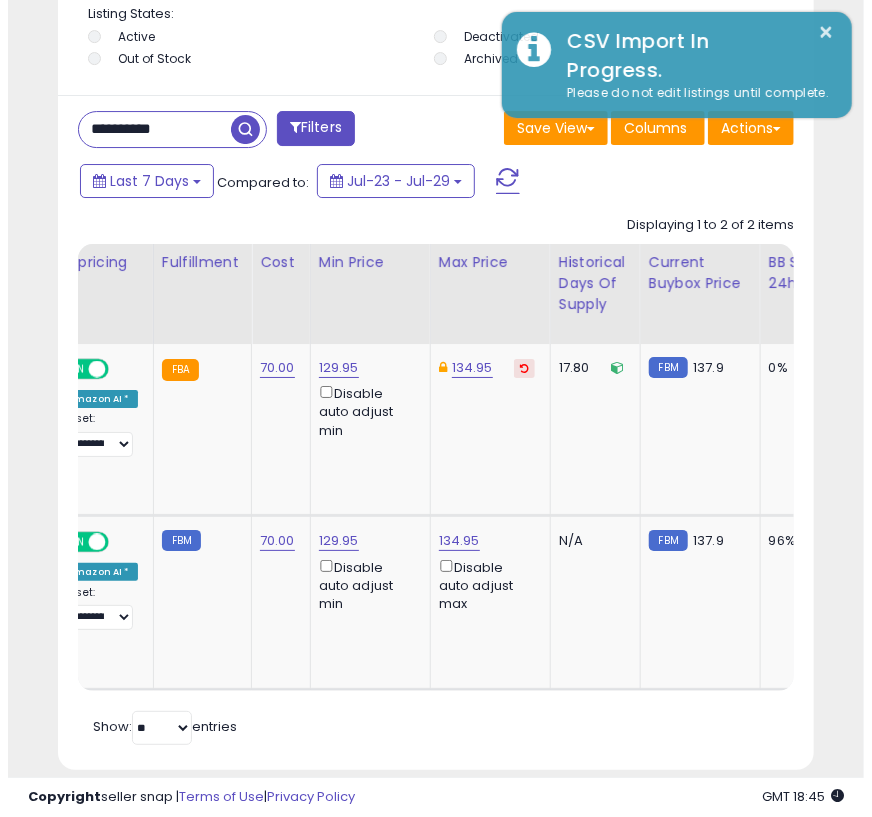 scroll, scrollTop: 1791, scrollLeft: 0, axis: vertical 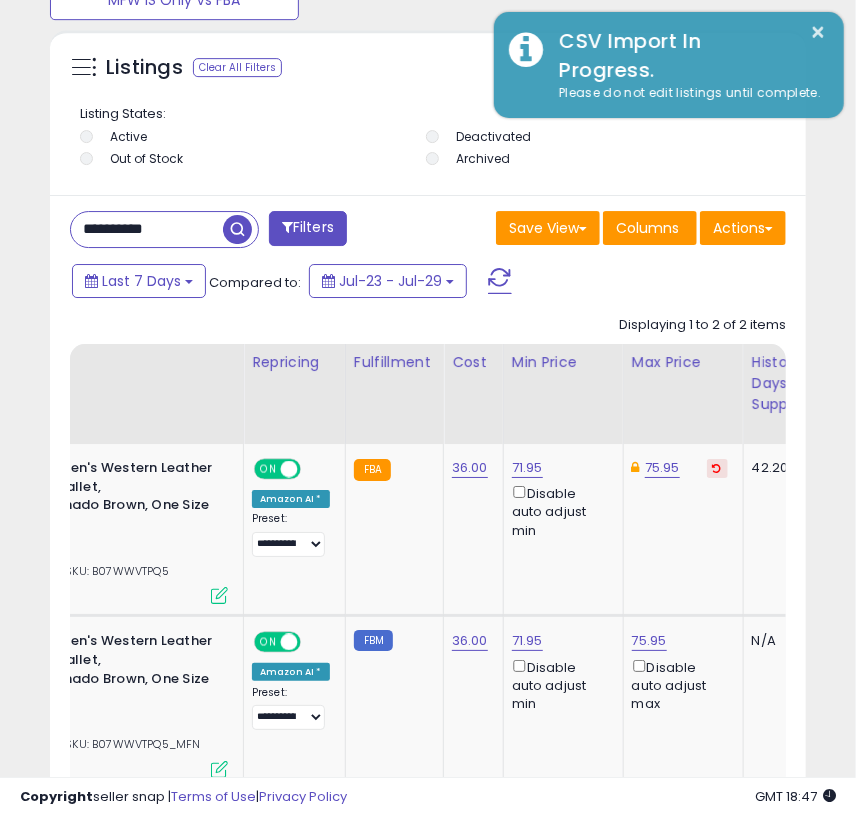 click on "**********" at bounding box center (147, 229) 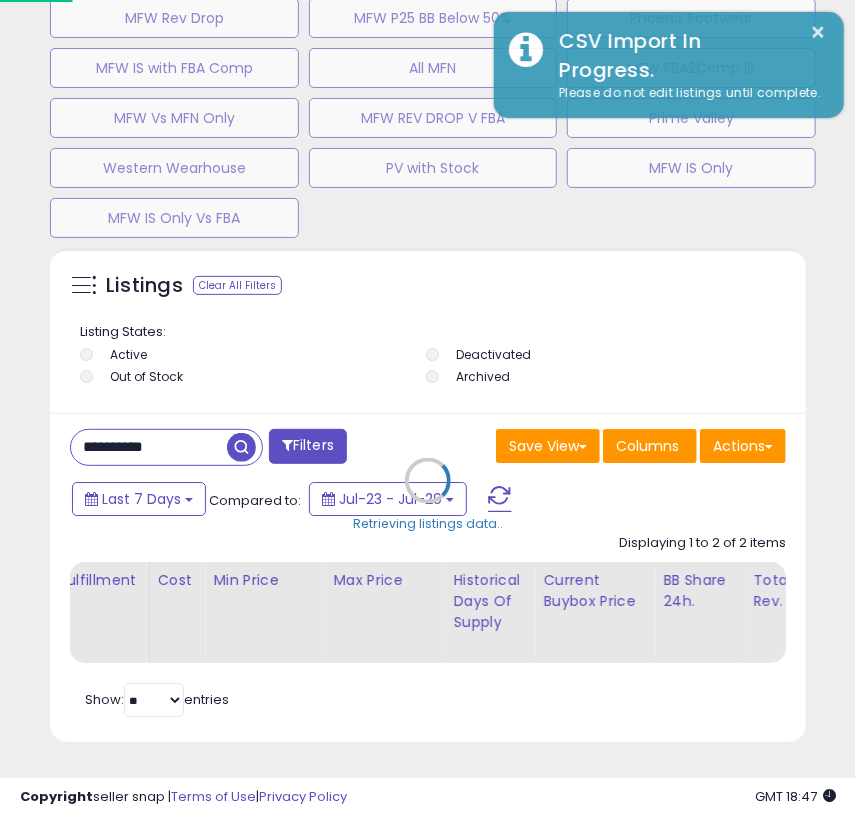 scroll, scrollTop: 999610, scrollLeft: 999238, axis: both 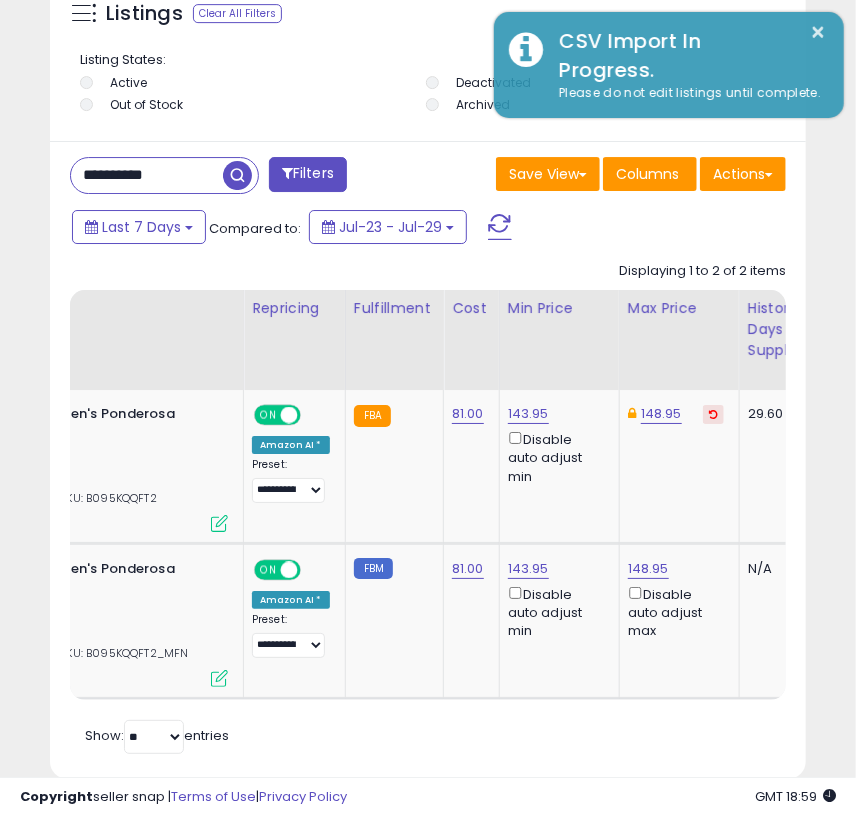 click on "**********" at bounding box center [147, 175] 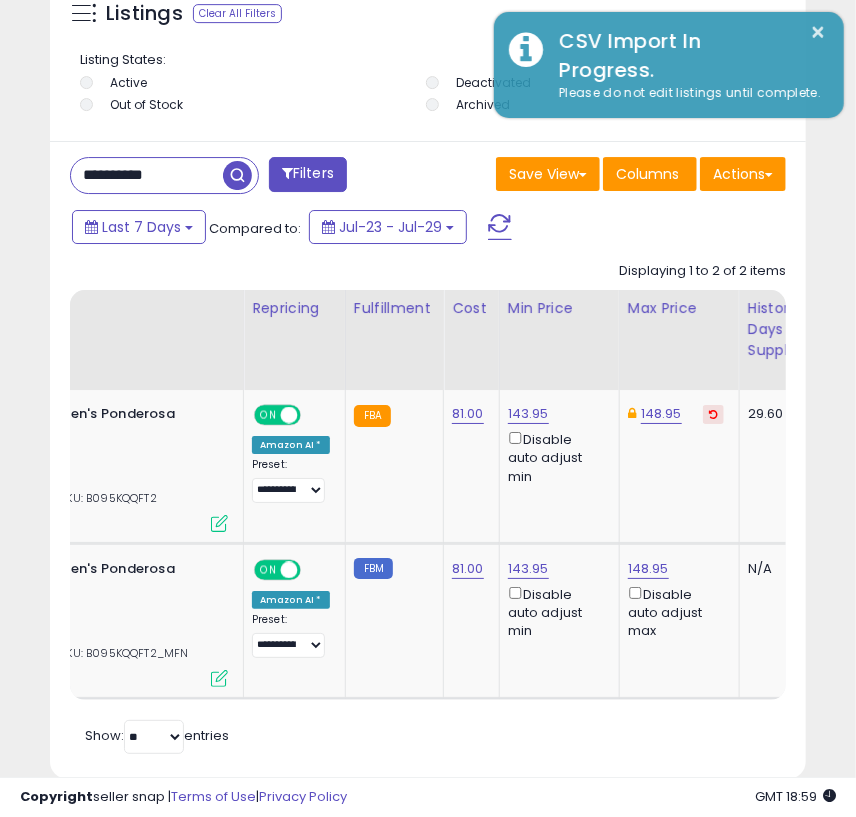 paste 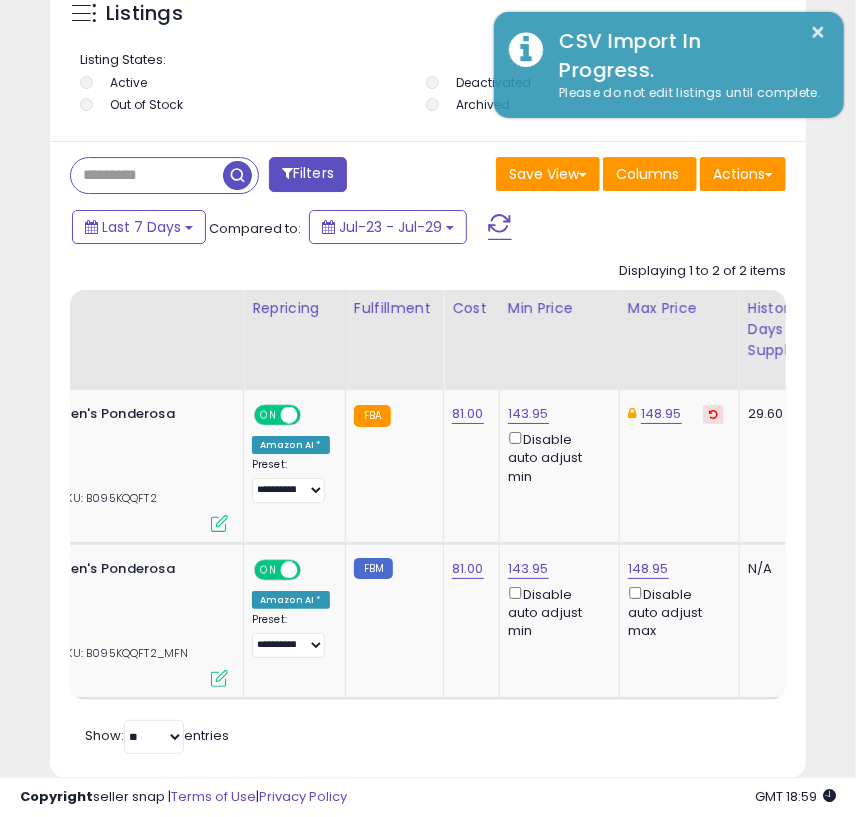click at bounding box center (147, 175) 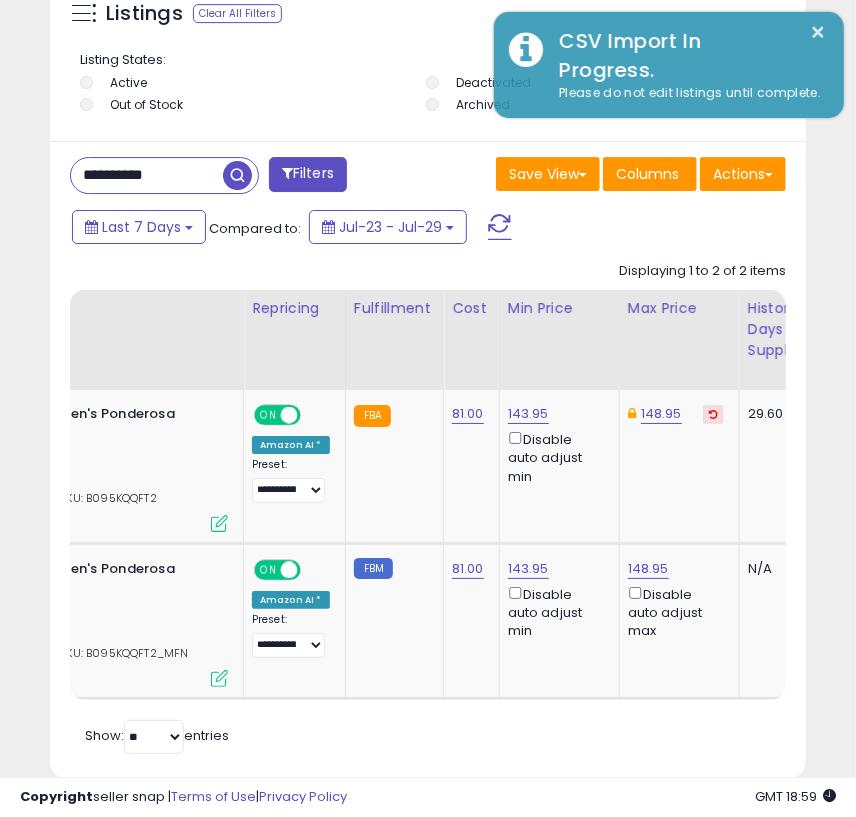 type on "**********" 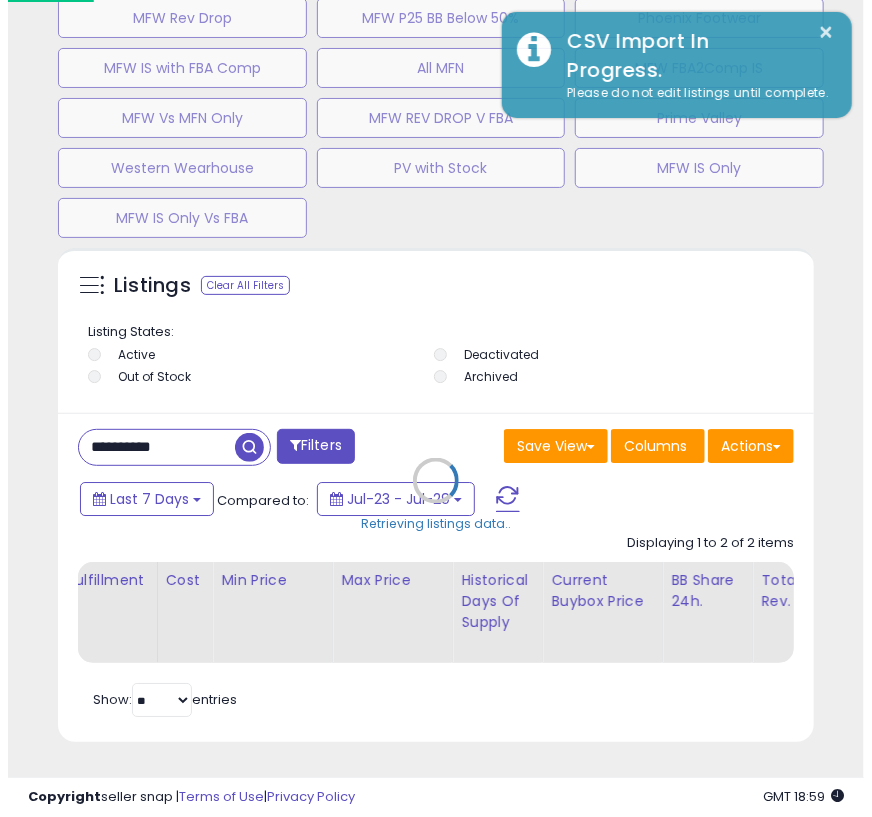 scroll, scrollTop: 1791, scrollLeft: 0, axis: vertical 